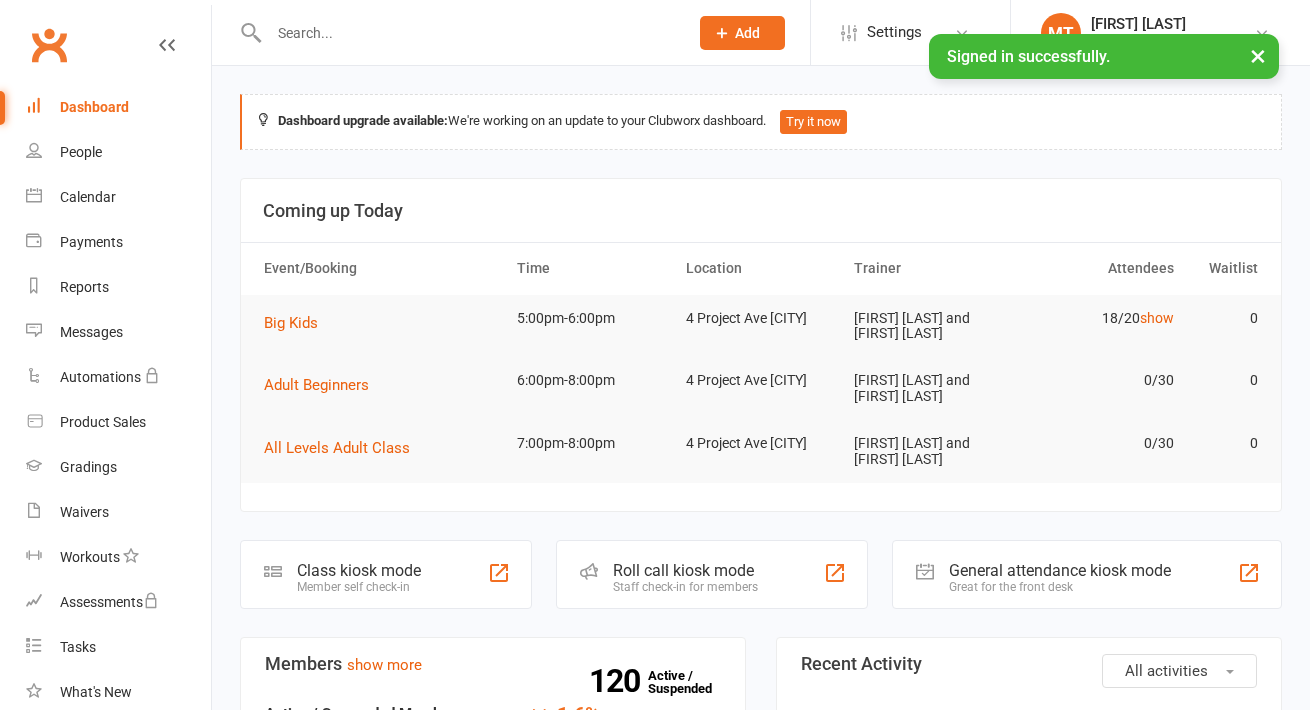 scroll, scrollTop: 0, scrollLeft: 0, axis: both 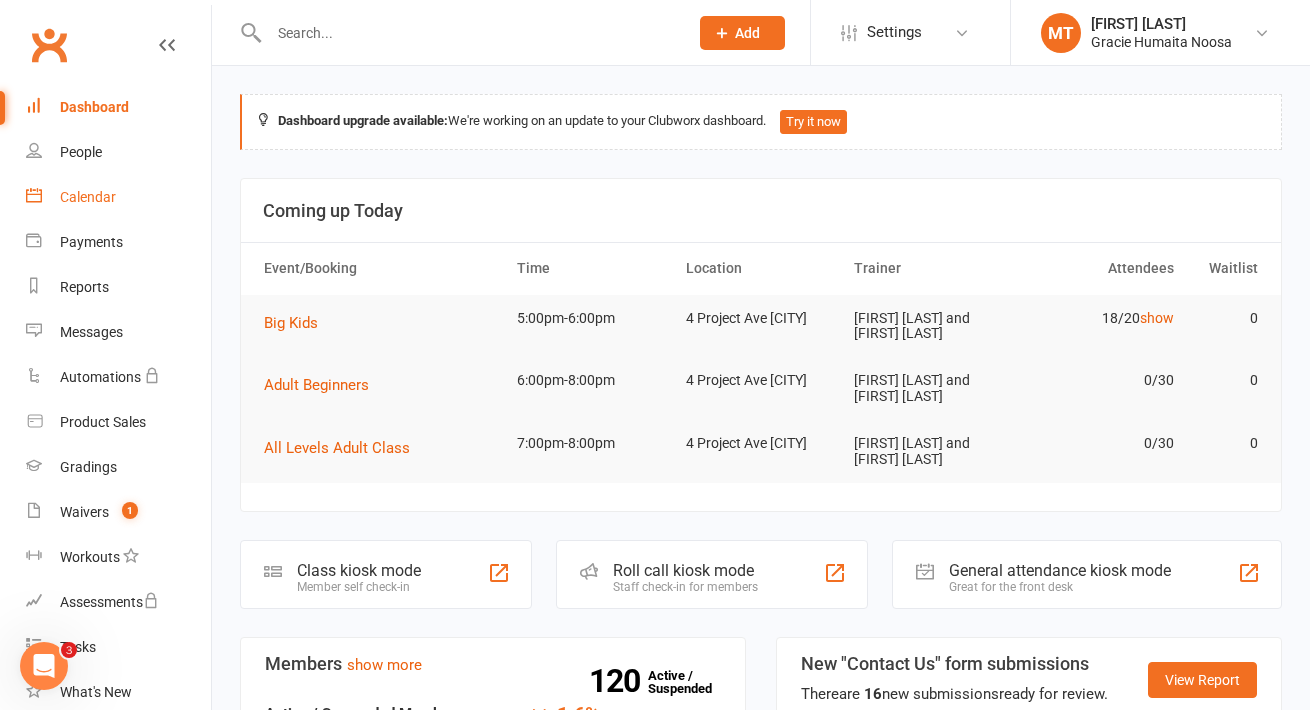 click on "Calendar" at bounding box center [88, 197] 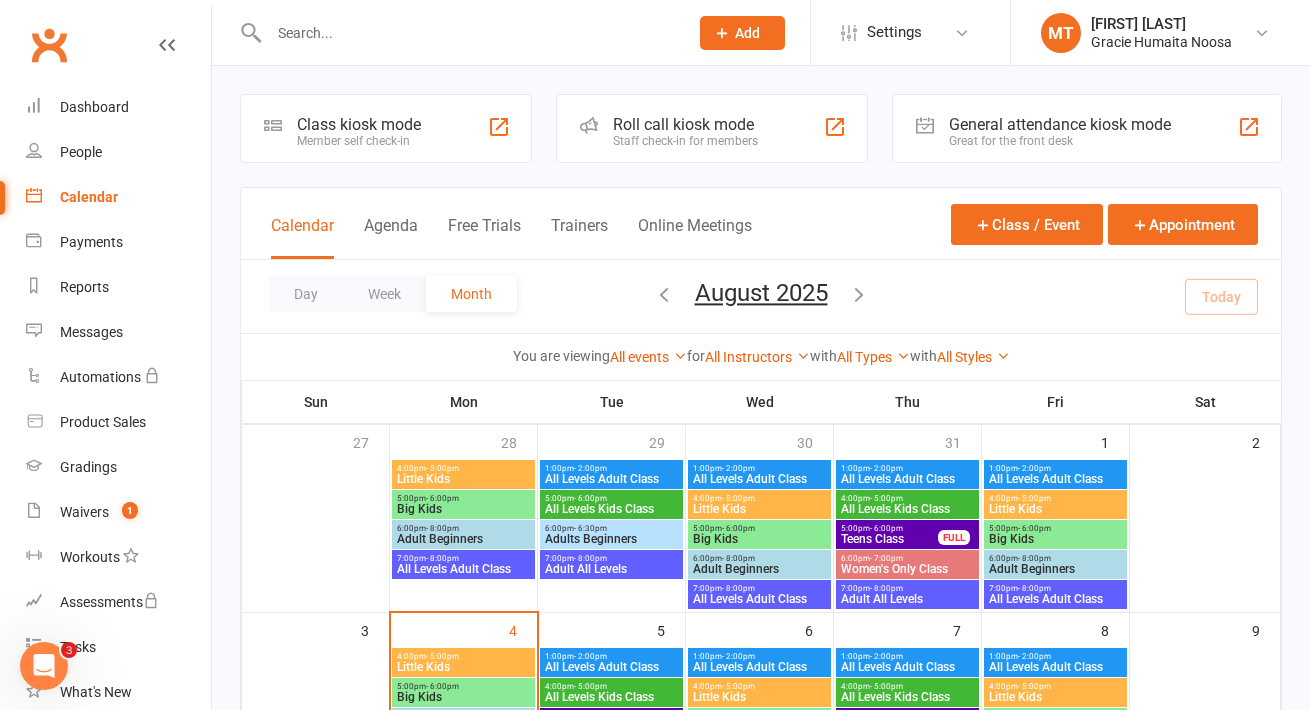click on "Calendar" at bounding box center [89, 197] 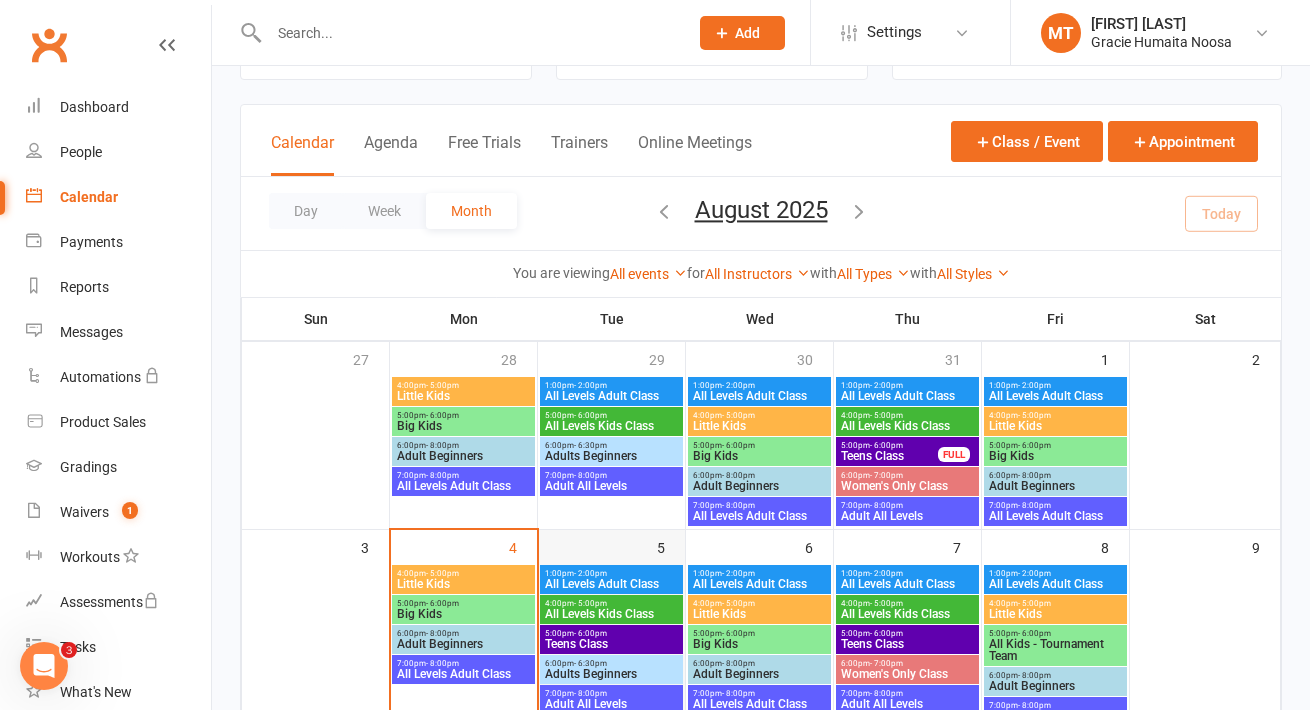 scroll, scrollTop: 93, scrollLeft: 0, axis: vertical 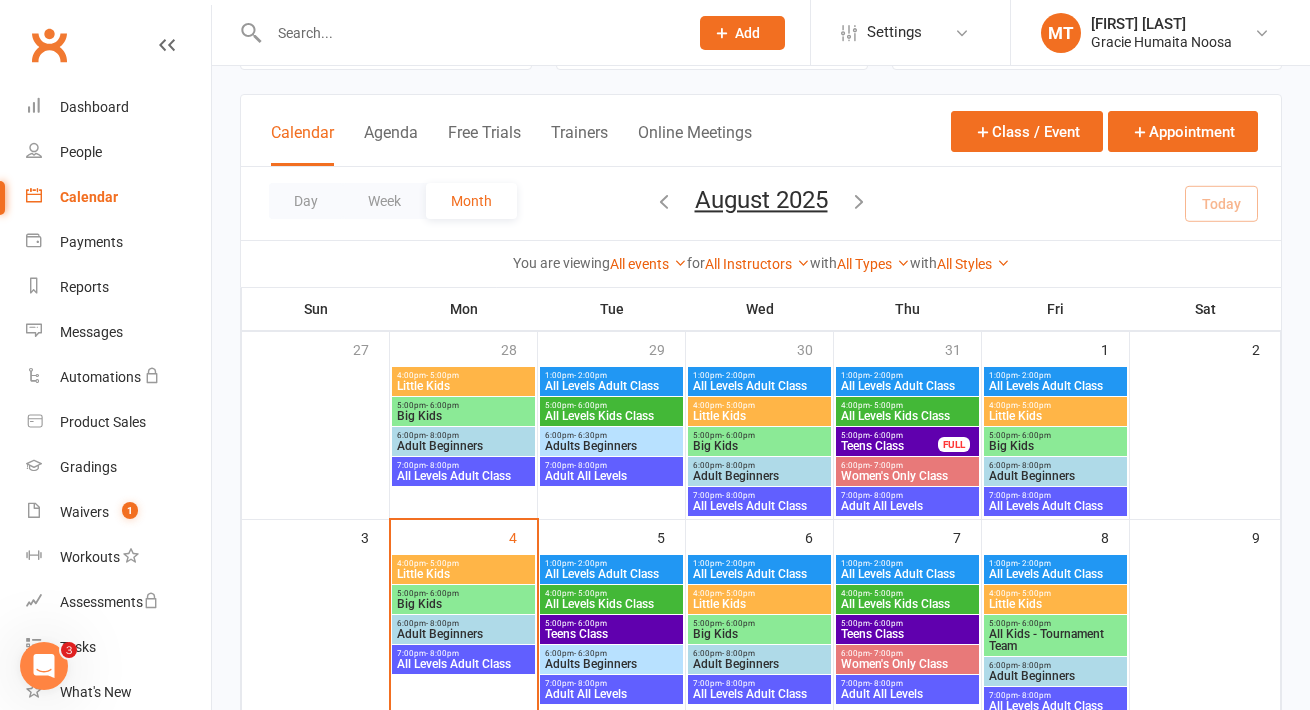 click on "- 5:00pm" at bounding box center [442, 563] 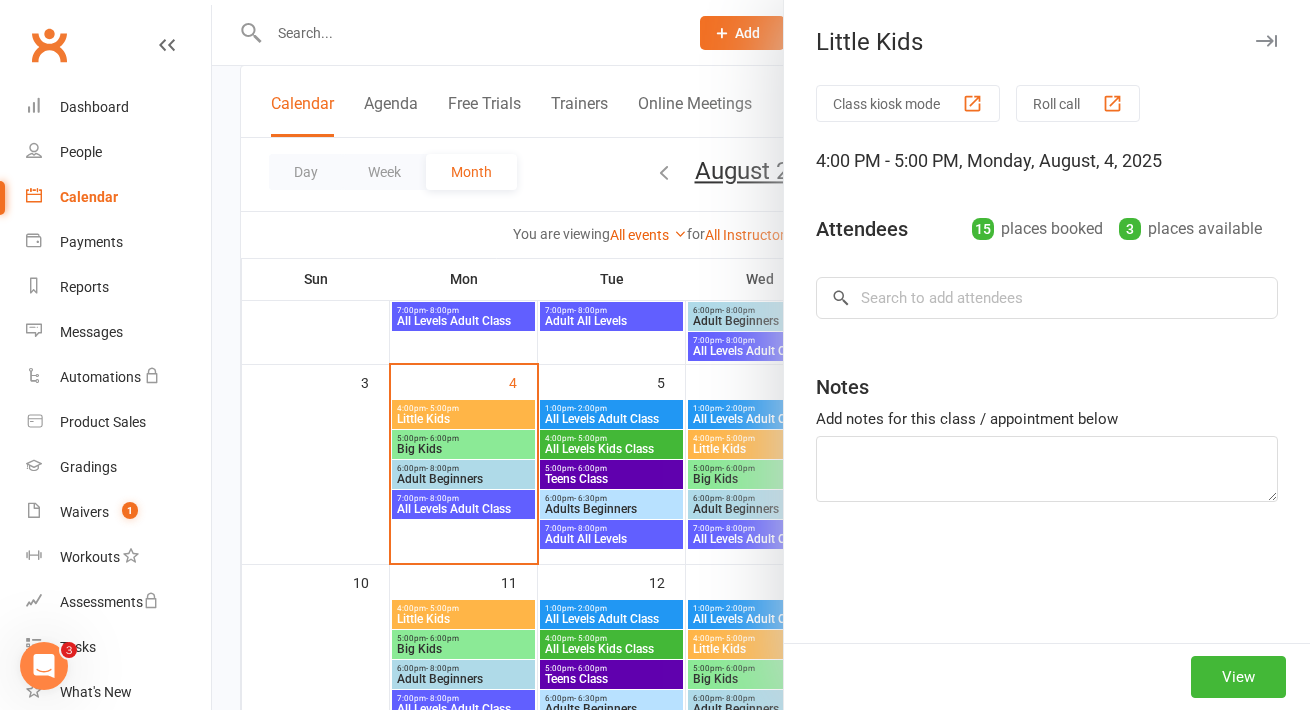 scroll, scrollTop: 268, scrollLeft: 0, axis: vertical 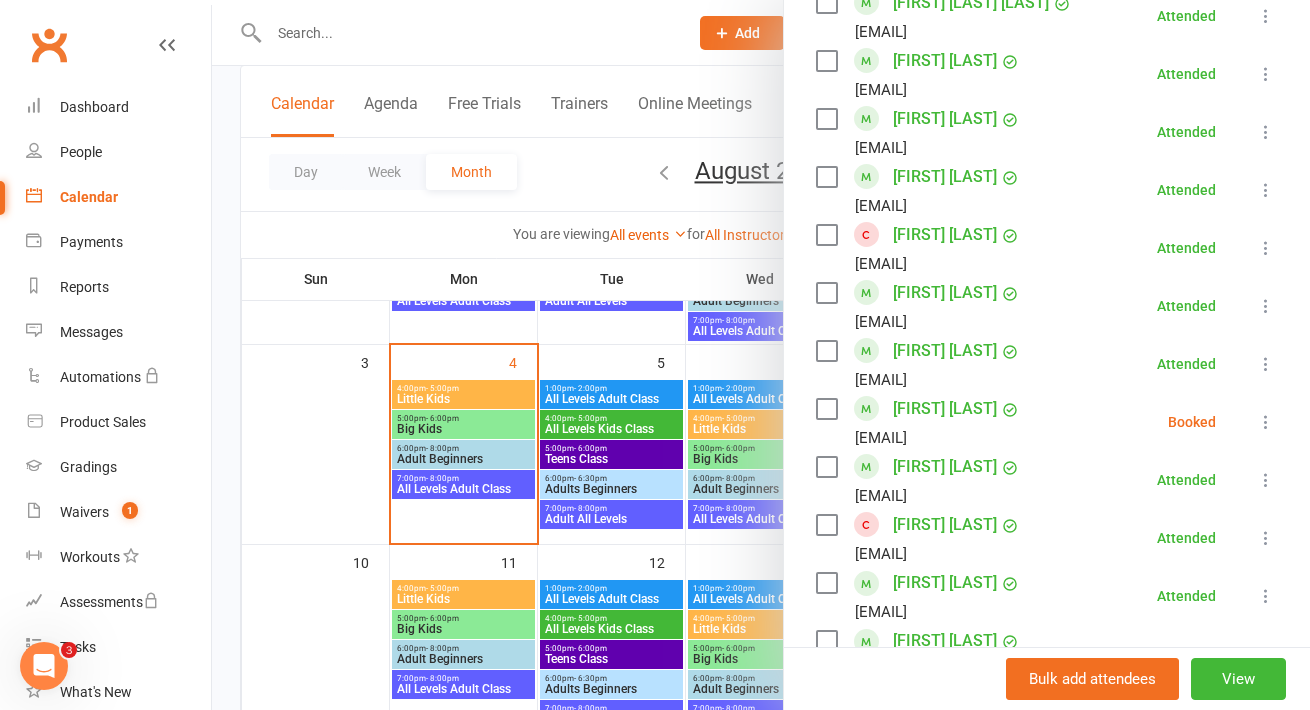 click at bounding box center [1266, 422] 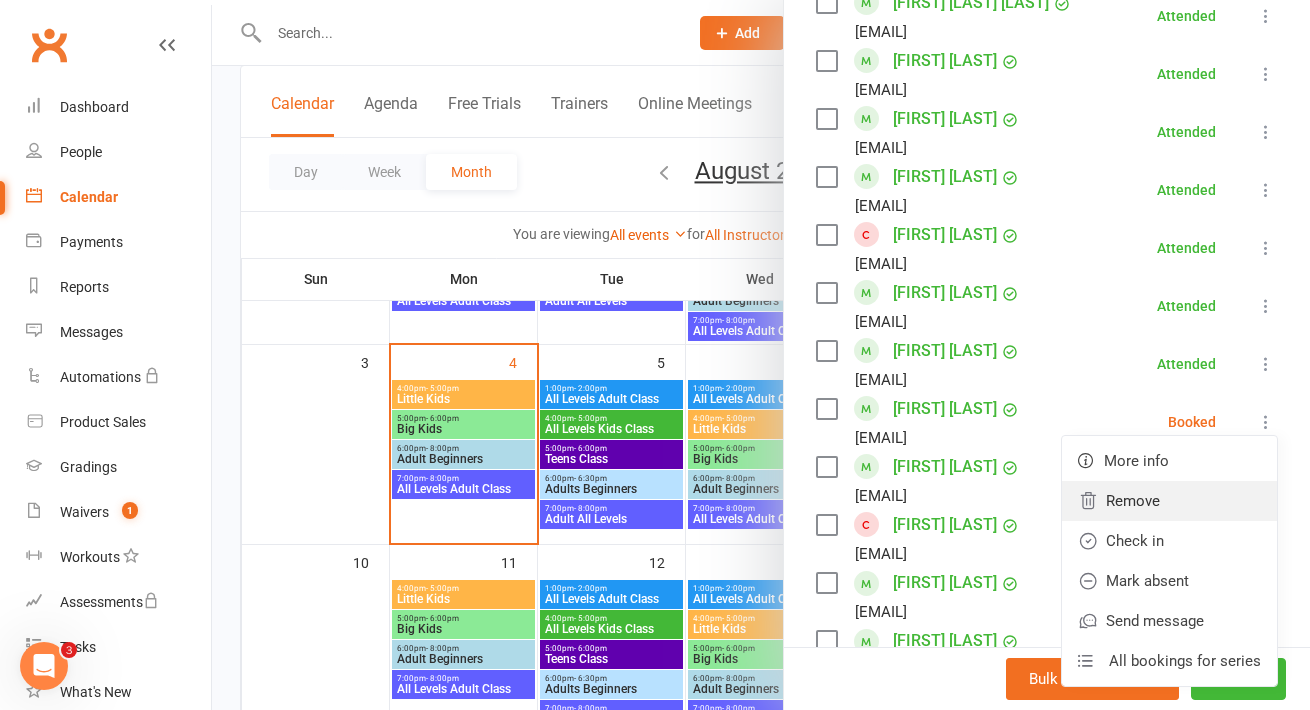 click on "Remove" at bounding box center [1169, 501] 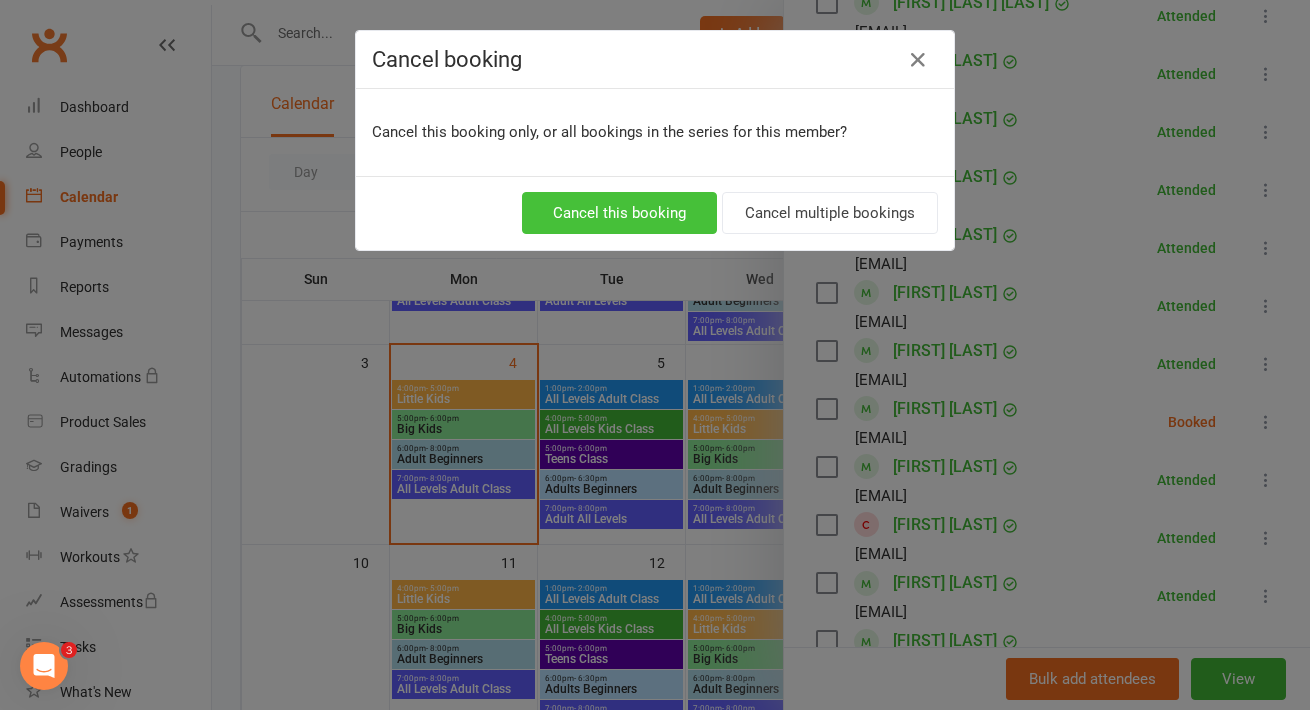 click on "Cancel this booking" at bounding box center [619, 213] 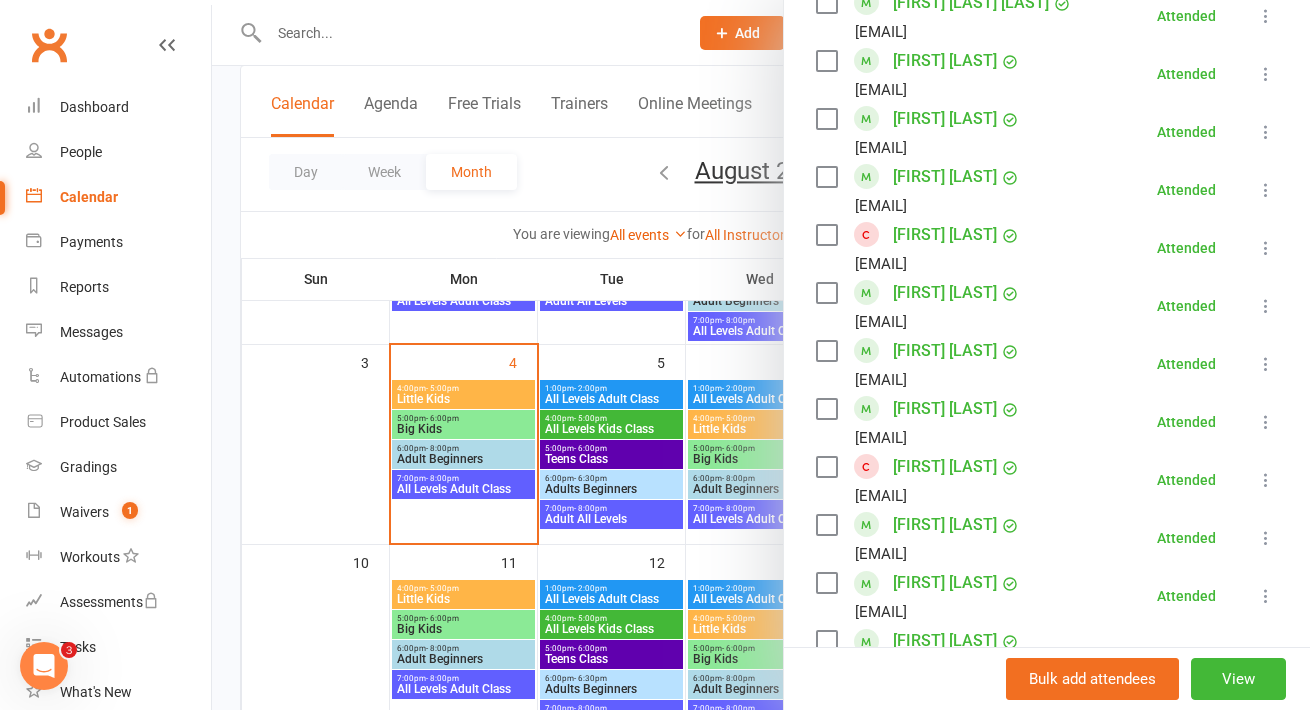 click at bounding box center [761, 355] 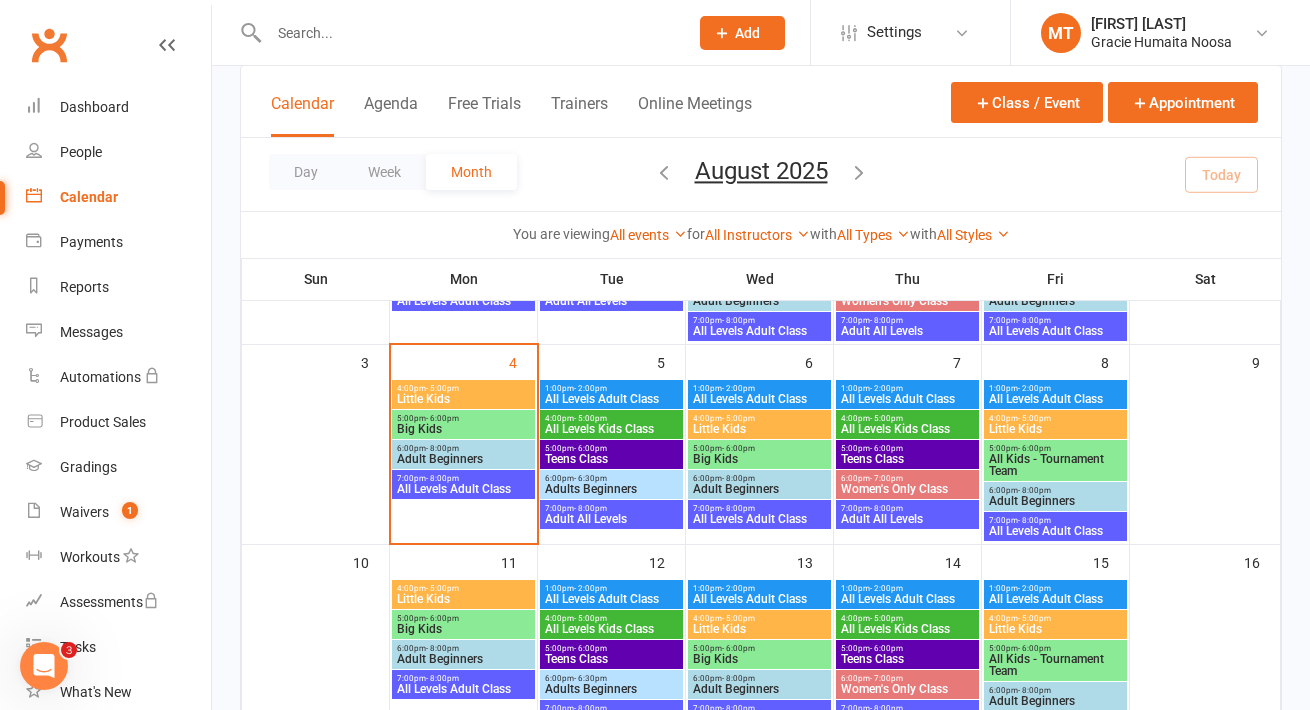 click on "Adult Beginners" at bounding box center [463, 459] 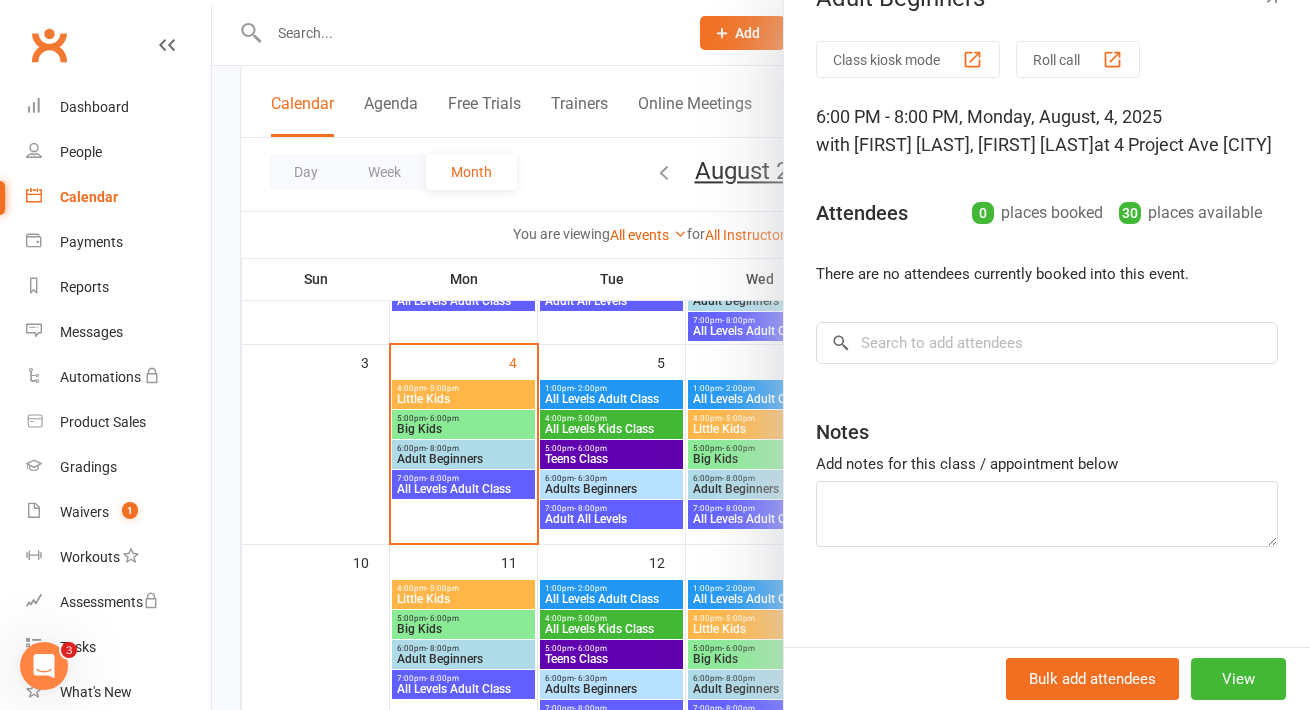 scroll, scrollTop: 60, scrollLeft: 0, axis: vertical 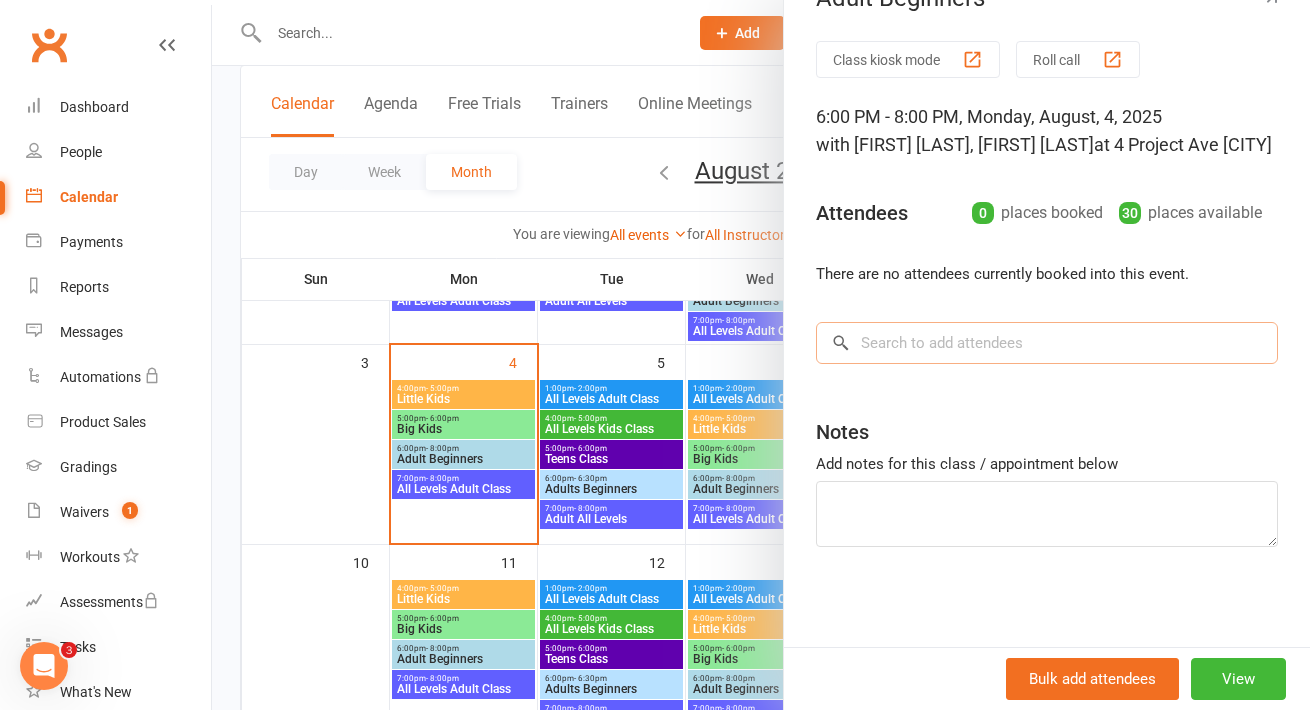 click at bounding box center (1047, 343) 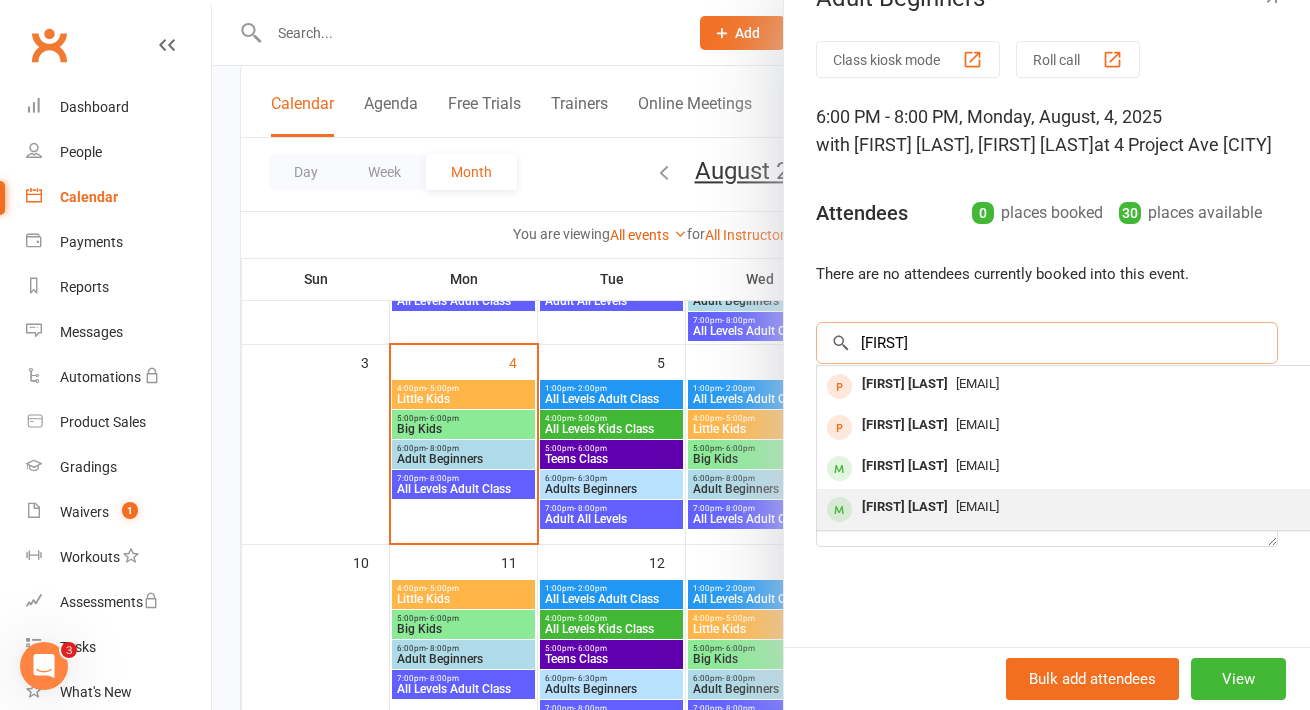 type on "isaac" 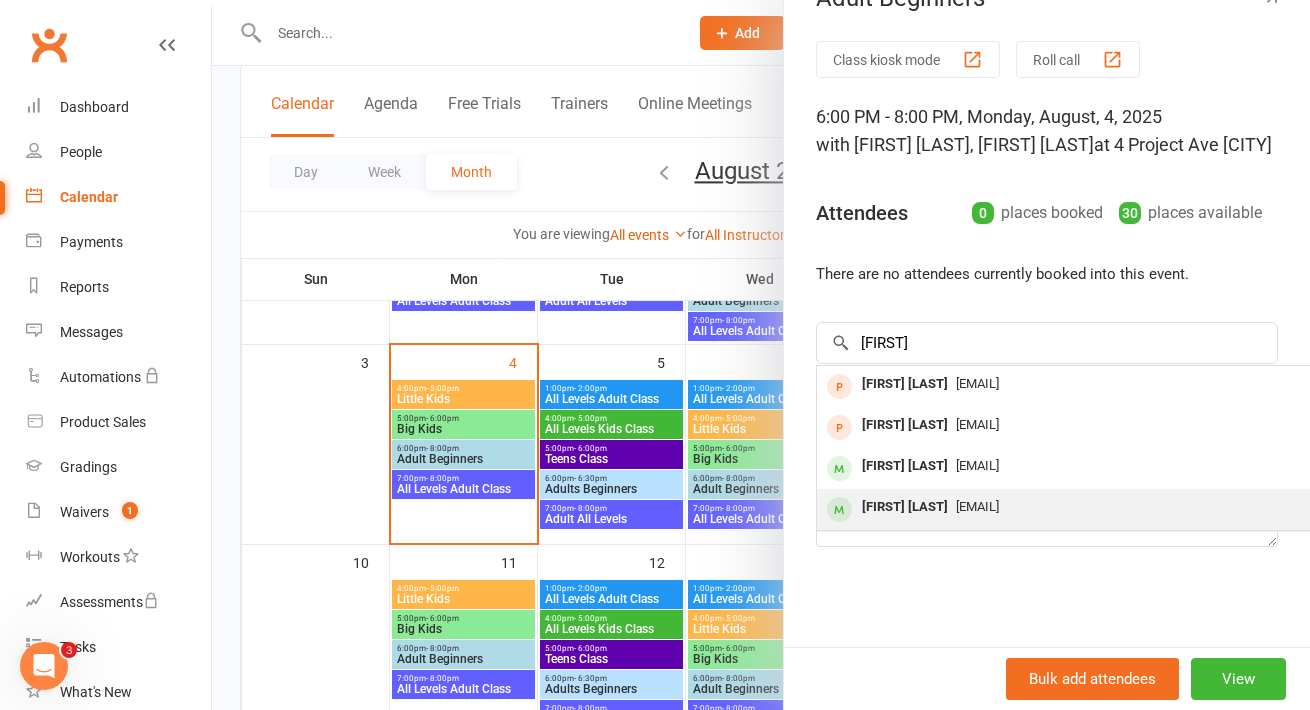 click on "[FIRST] [LAST]" at bounding box center (905, 507) 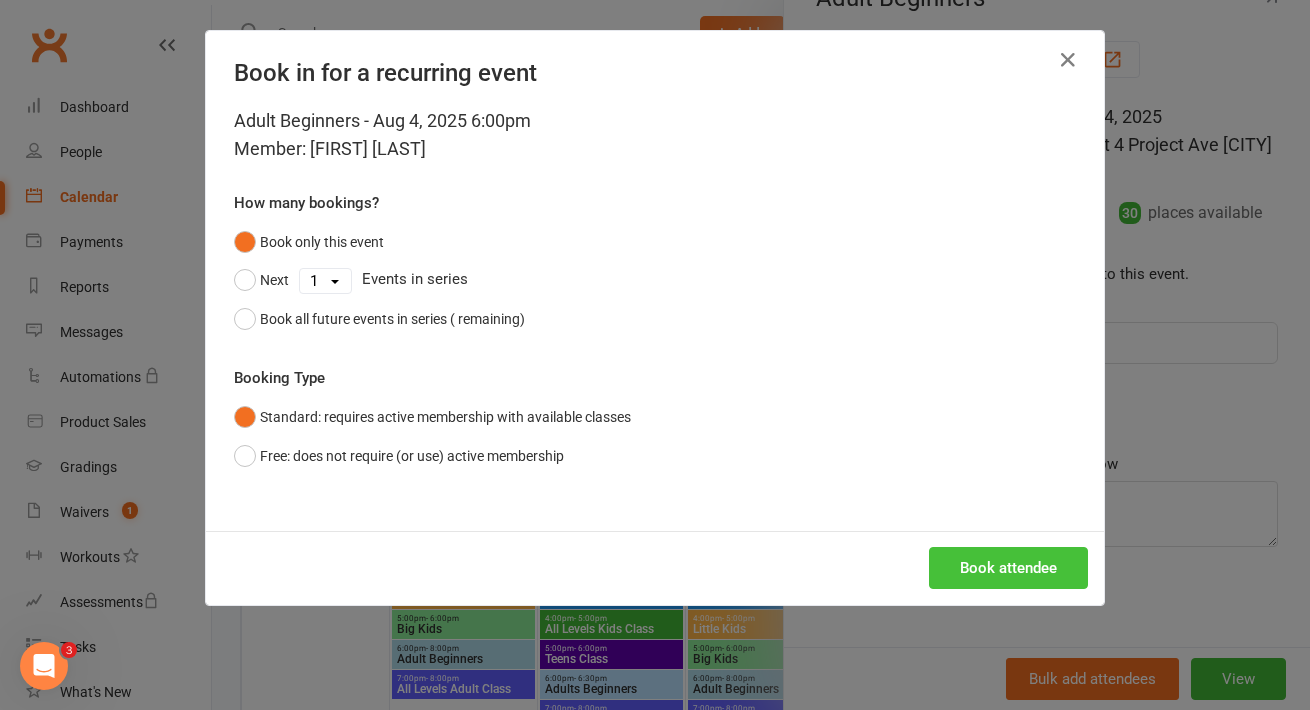 click on "Book attendee" at bounding box center [1008, 568] 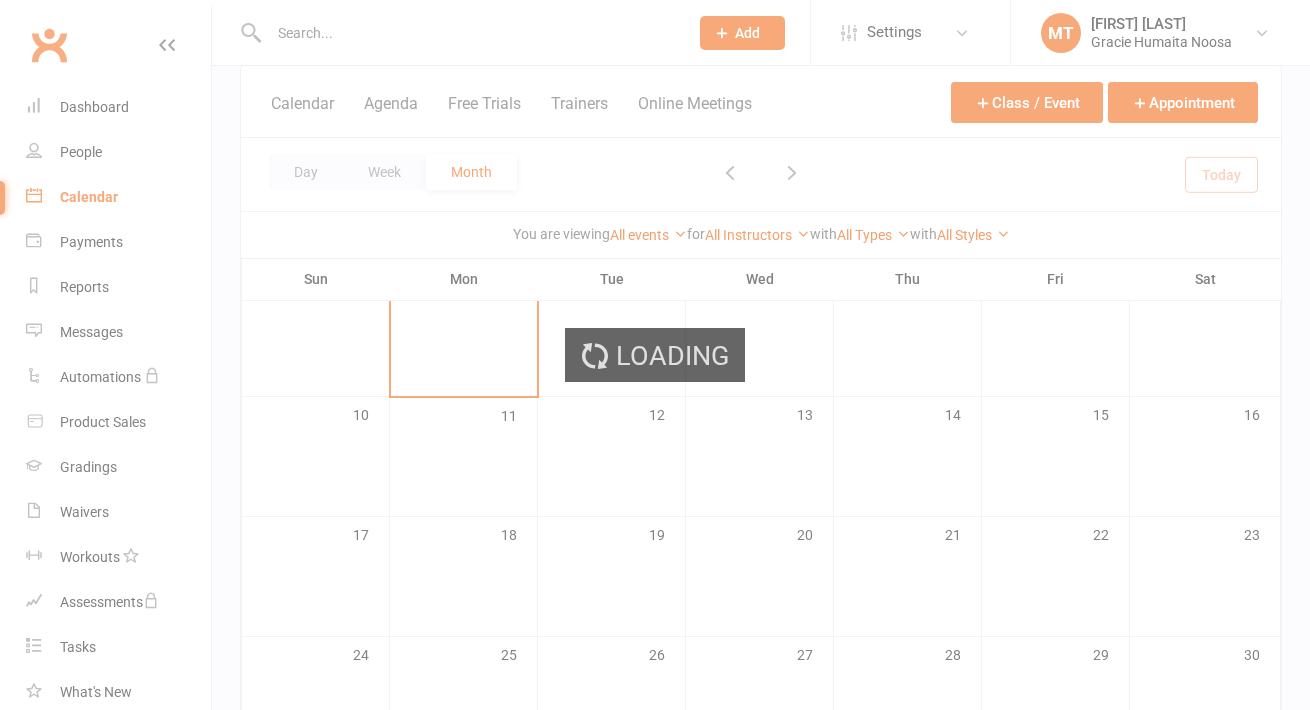 scroll, scrollTop: 268, scrollLeft: 0, axis: vertical 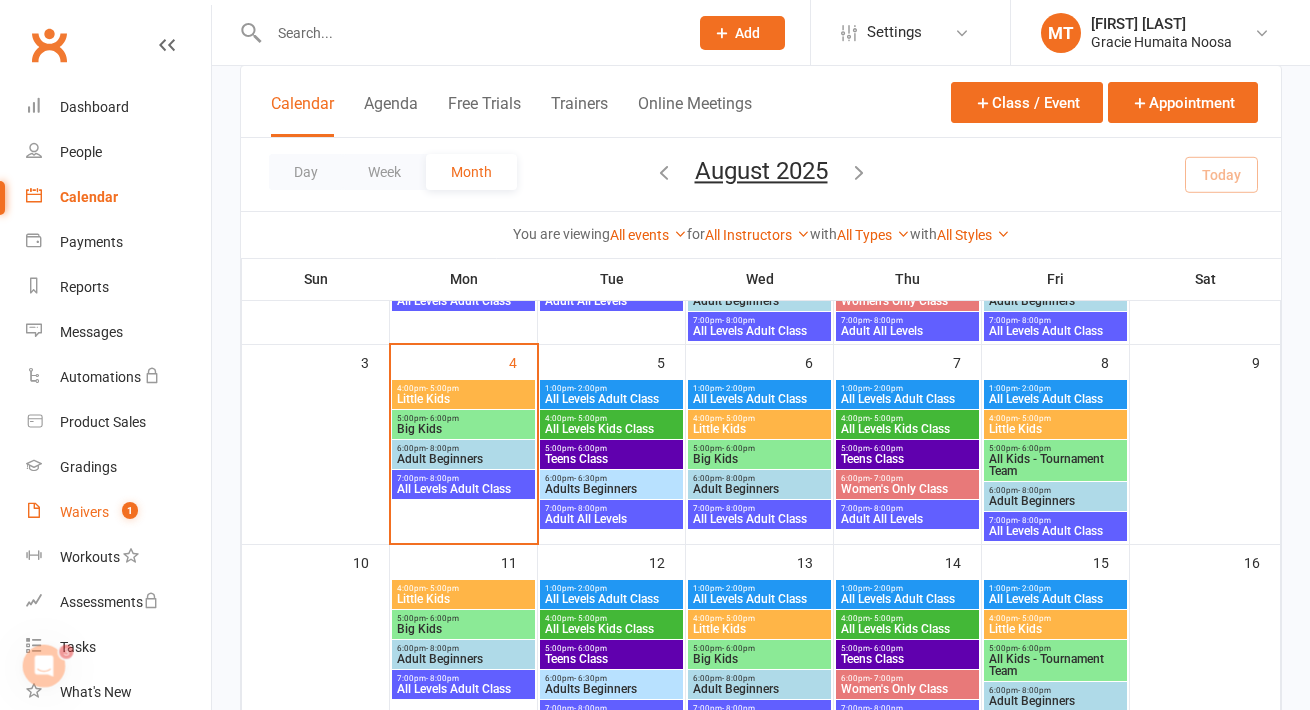 click on "Waivers" at bounding box center [84, 512] 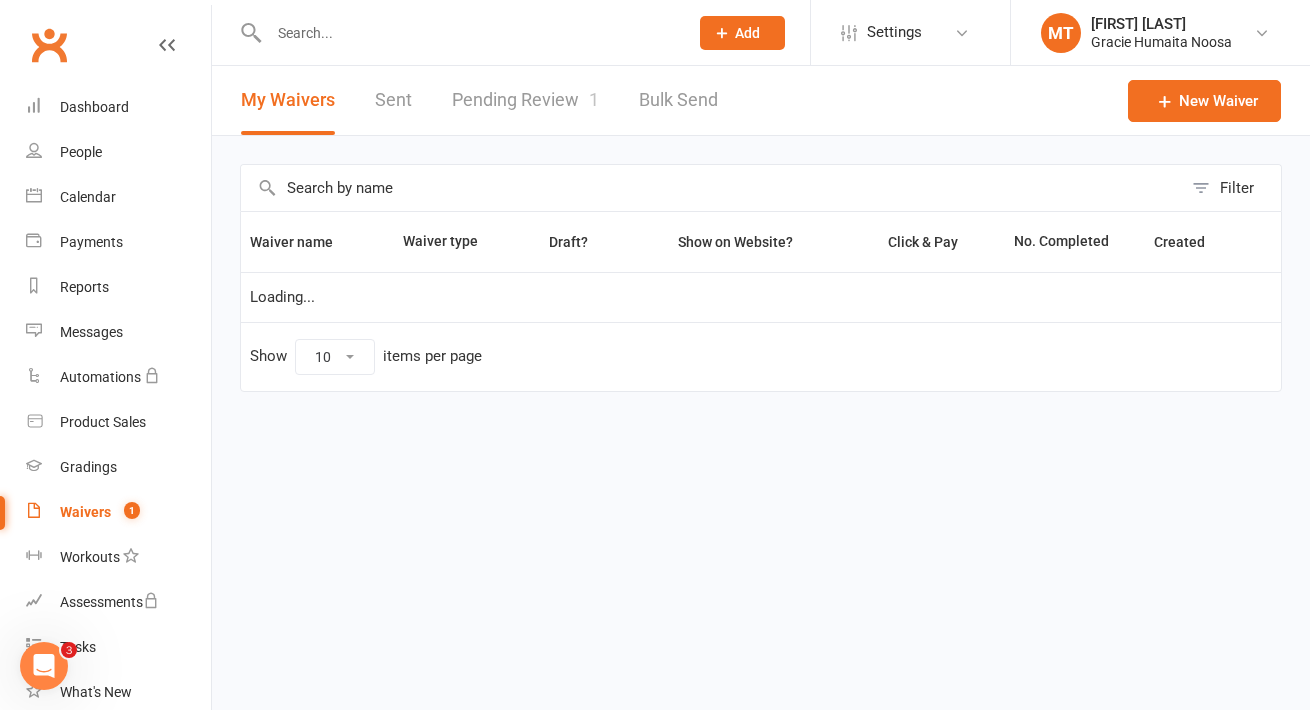 scroll, scrollTop: 0, scrollLeft: 0, axis: both 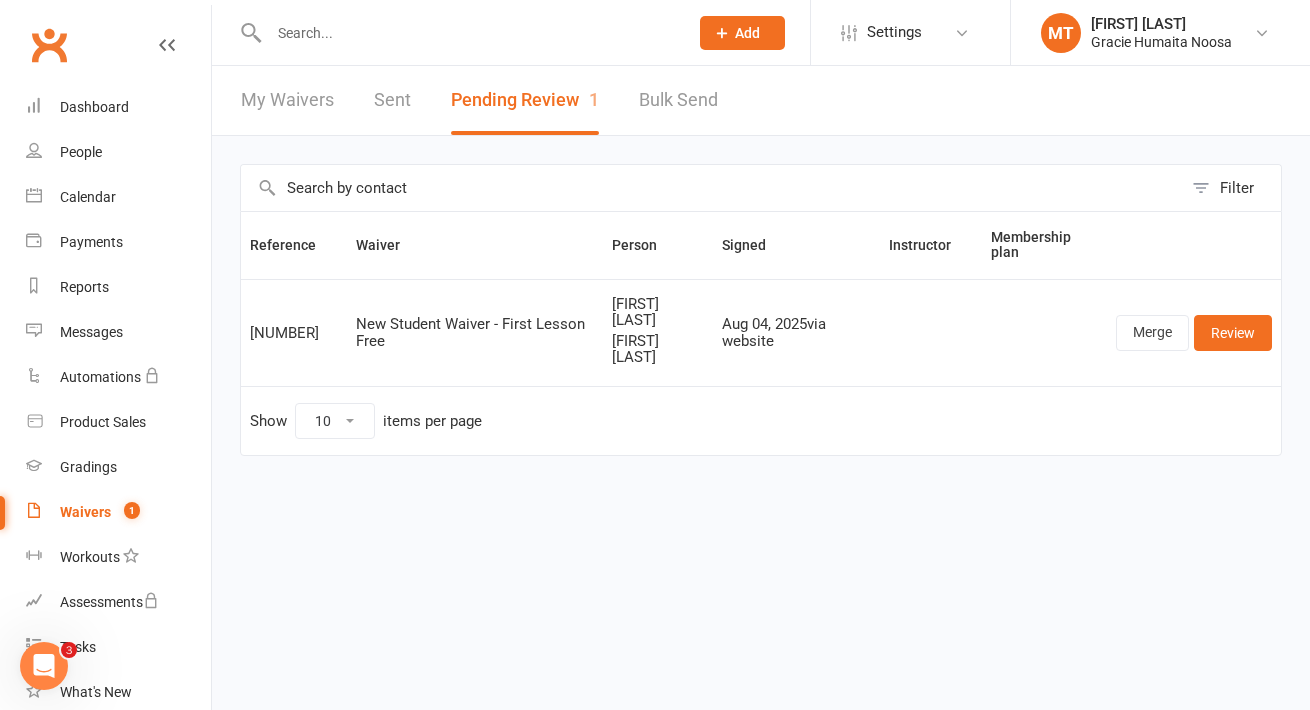 click at bounding box center [468, 33] 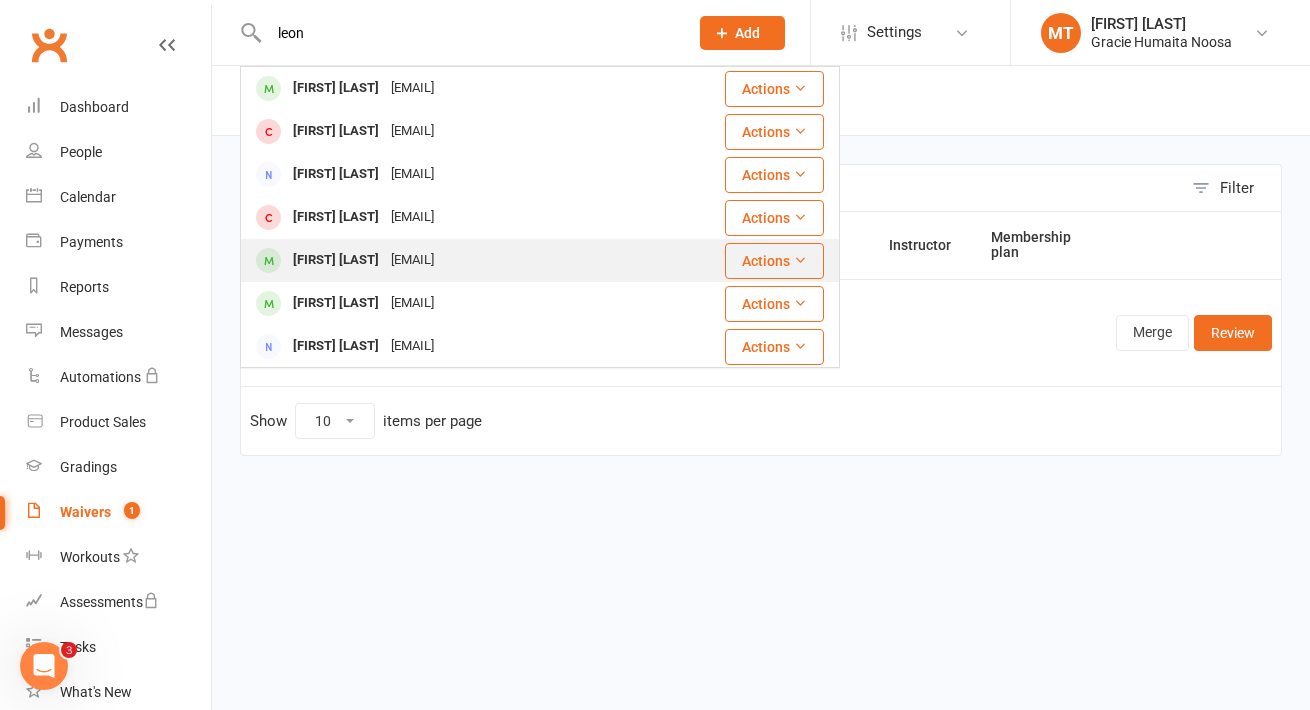 type on "leon" 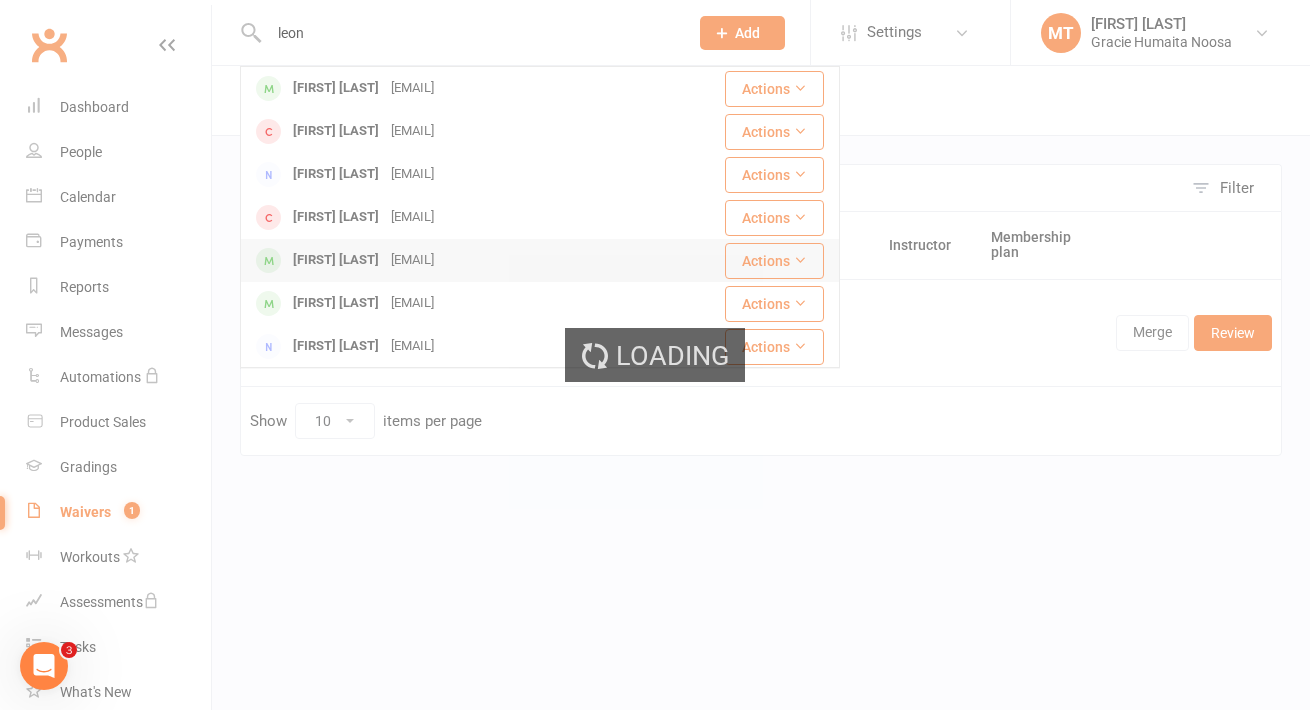 type 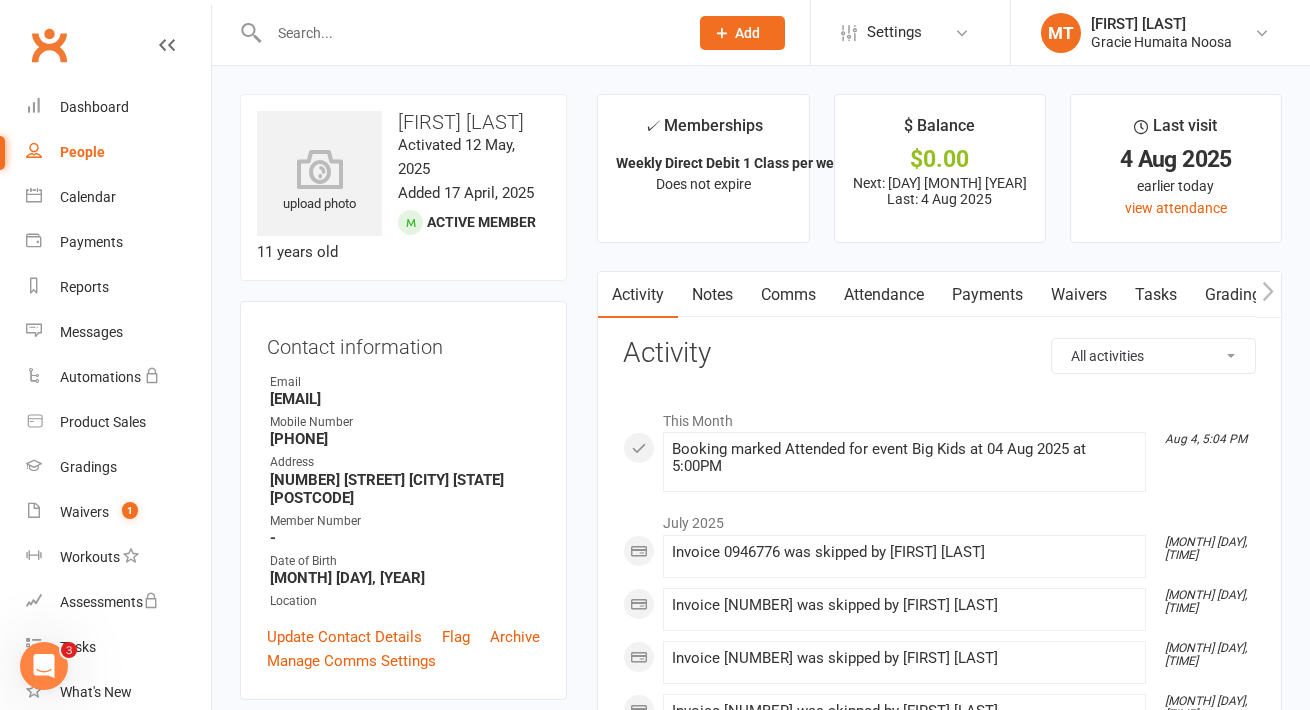 click on "Payments" at bounding box center (987, 295) 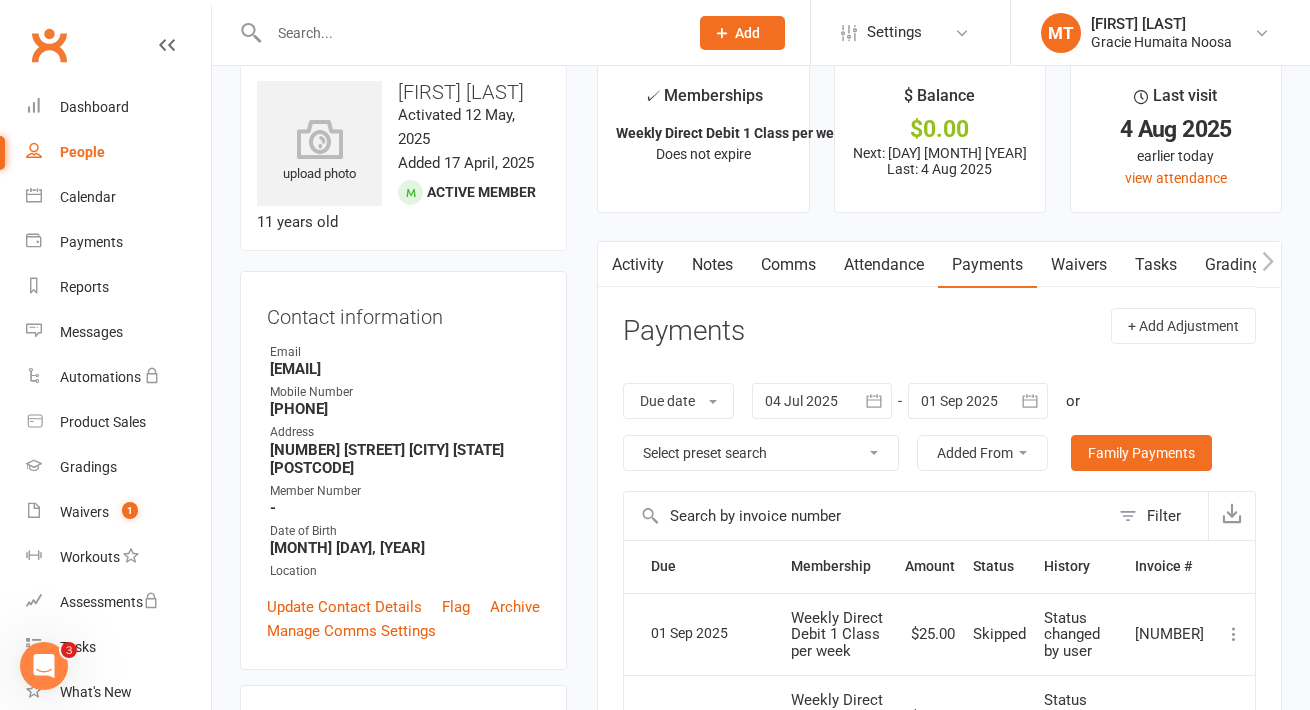 scroll, scrollTop: 0, scrollLeft: 0, axis: both 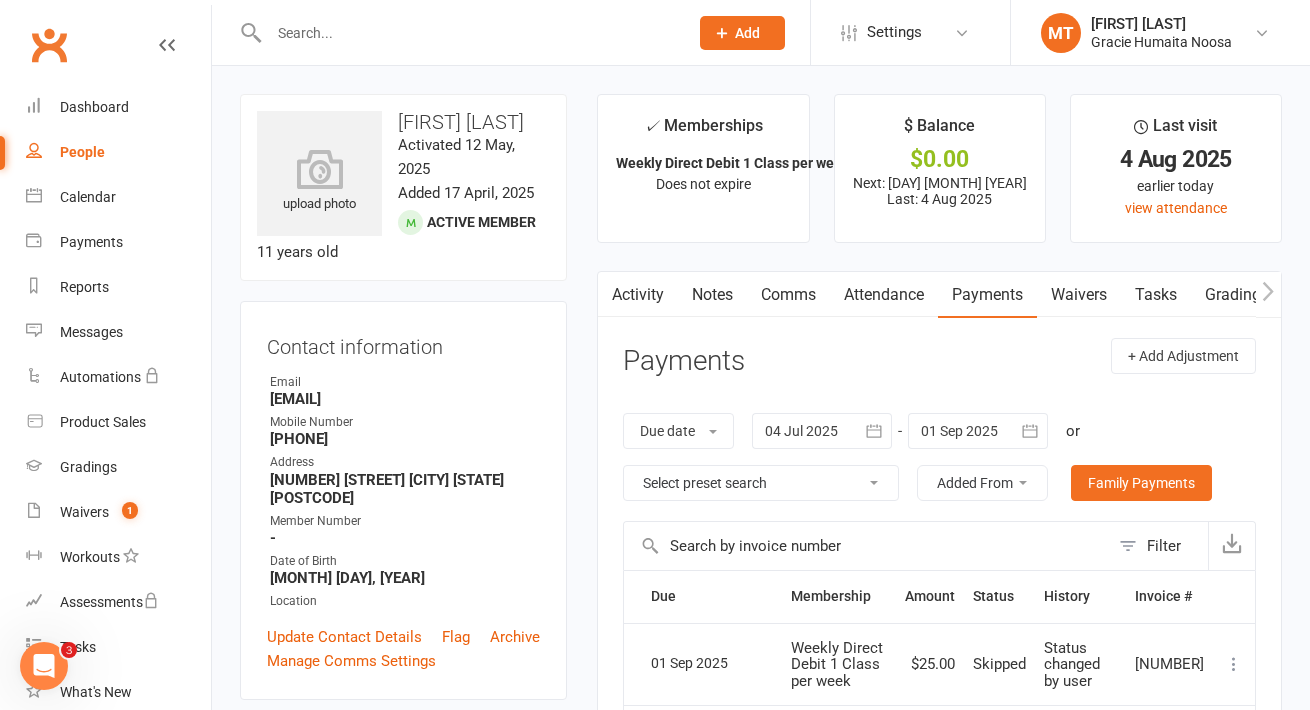 click on "People" at bounding box center [118, 152] 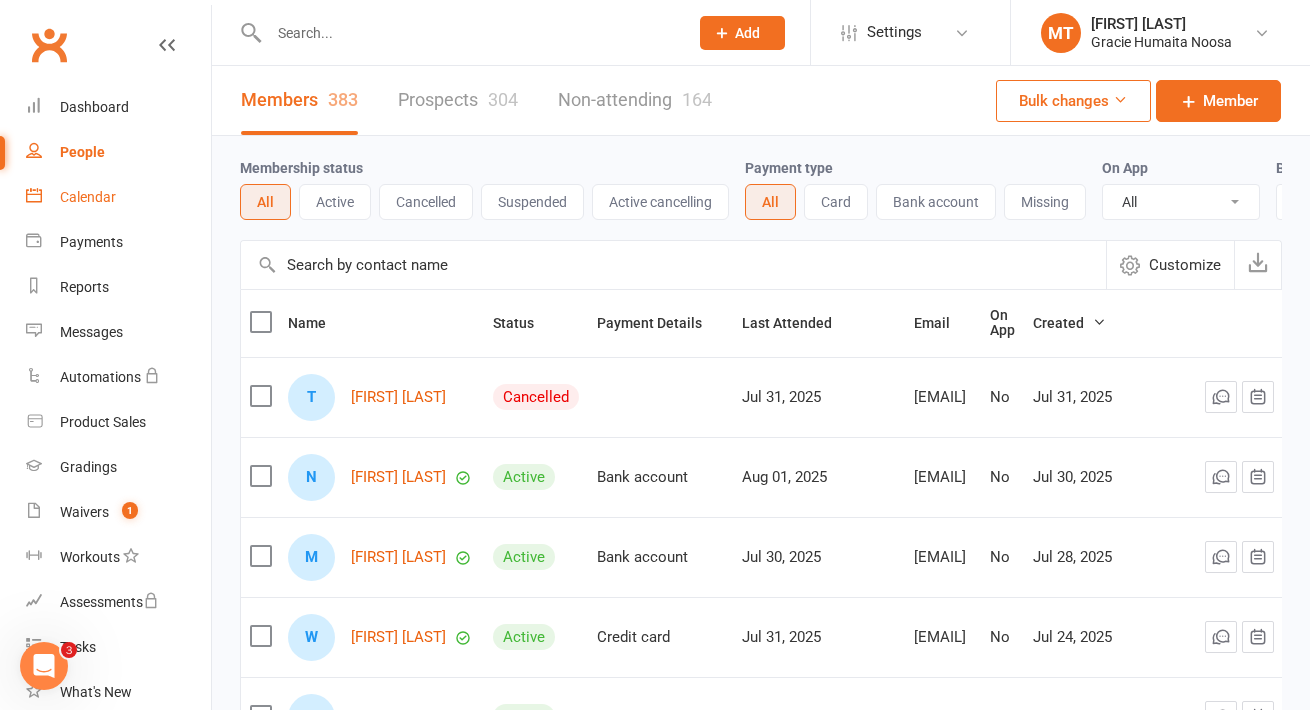 click on "Calendar" at bounding box center [118, 197] 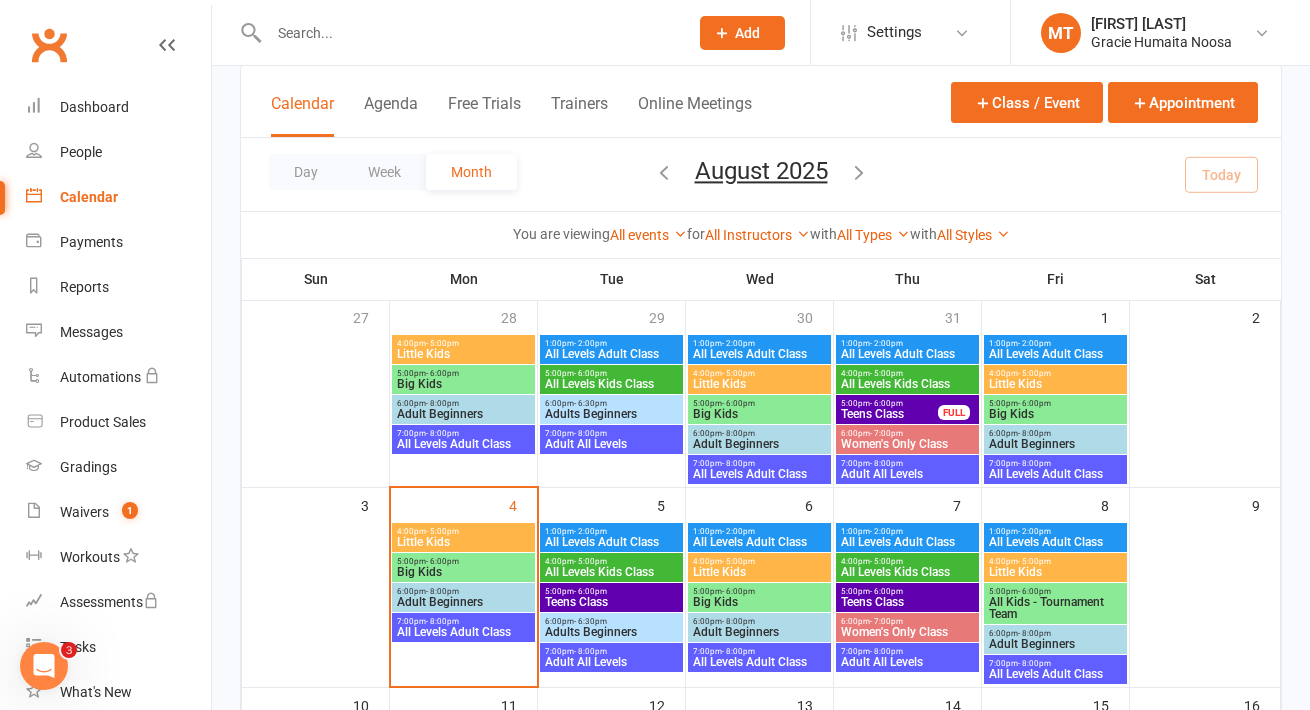 scroll, scrollTop: 142, scrollLeft: 0, axis: vertical 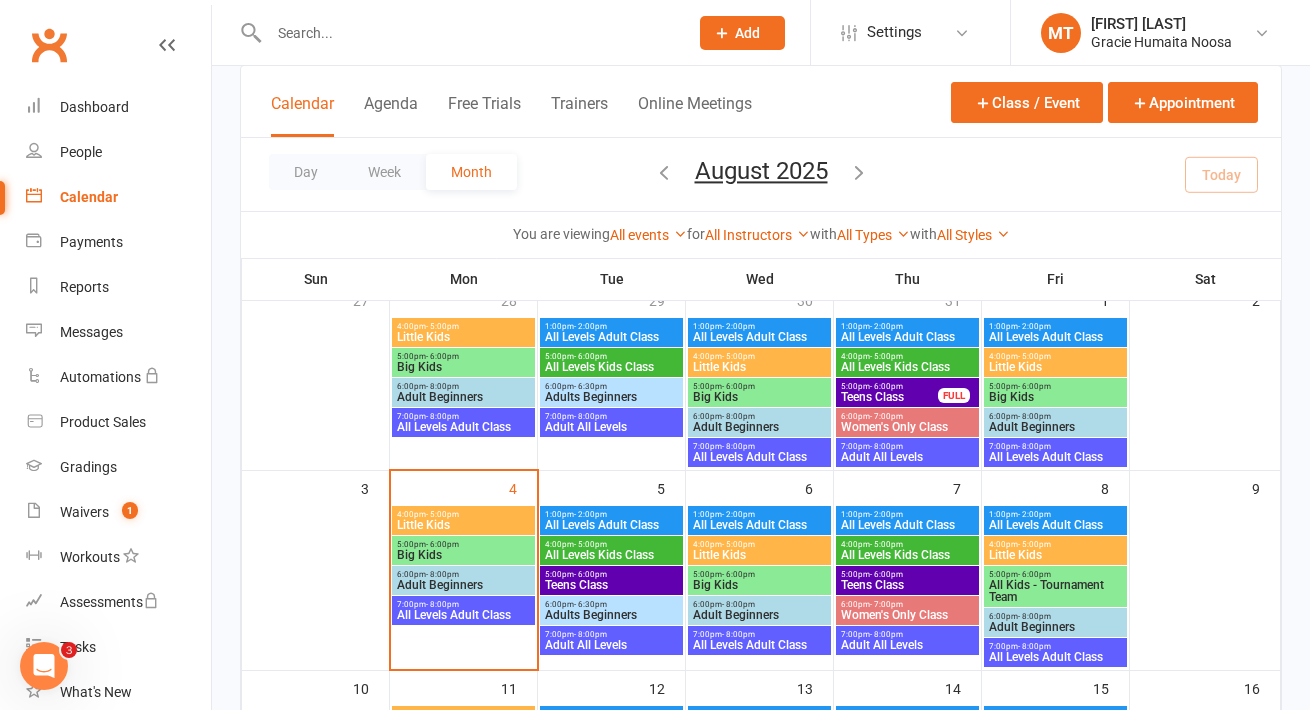 click on "Big Kids" at bounding box center (463, 555) 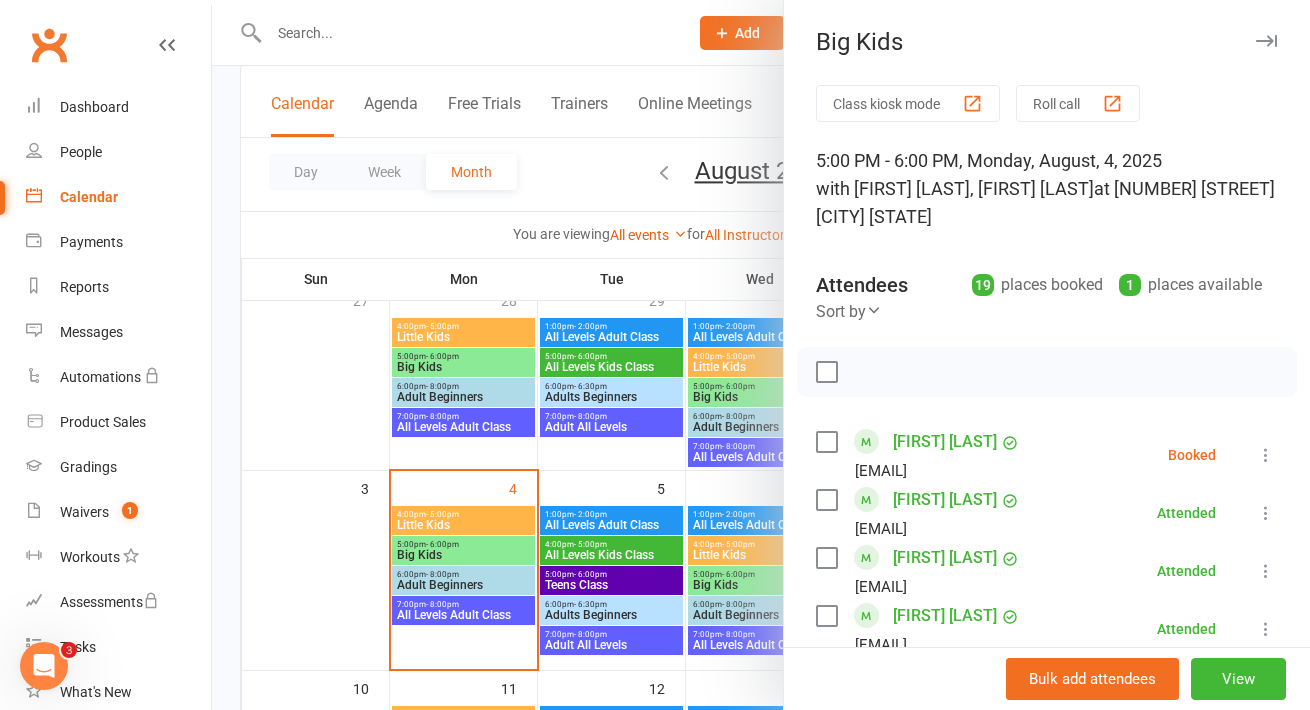 click at bounding box center (1266, 455) 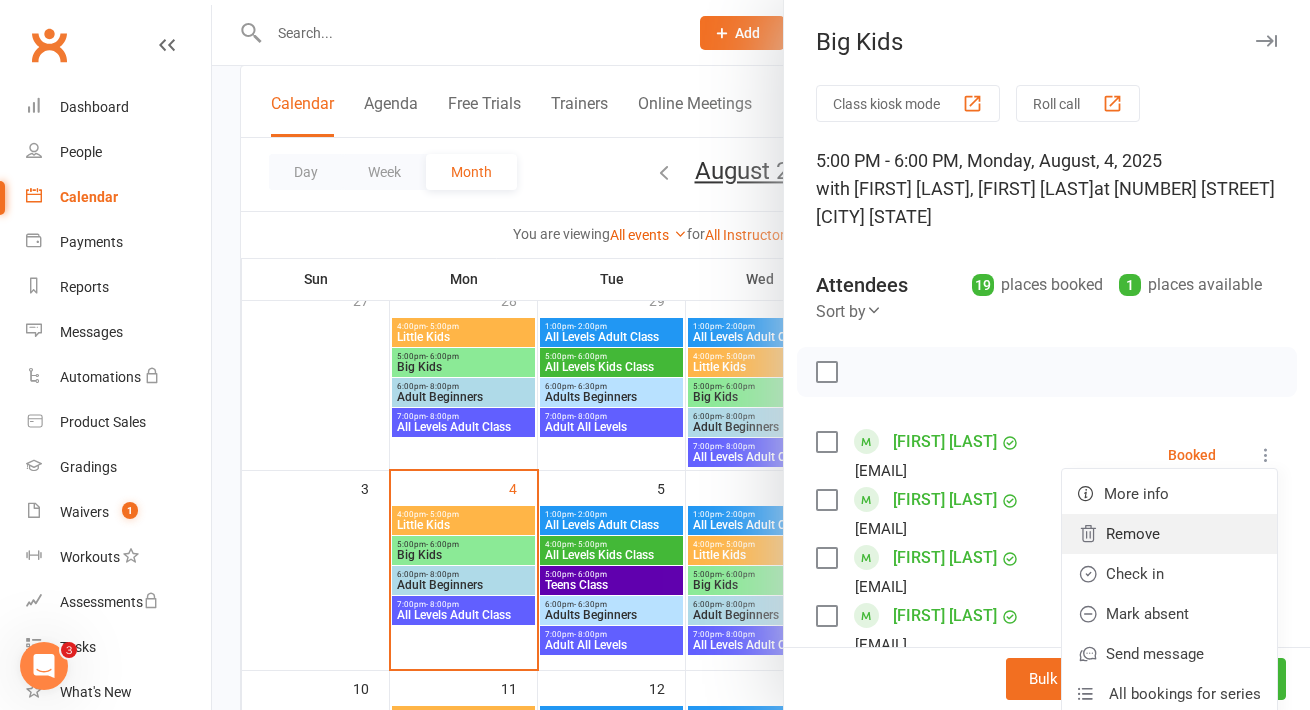 click on "Remove" at bounding box center (1169, 534) 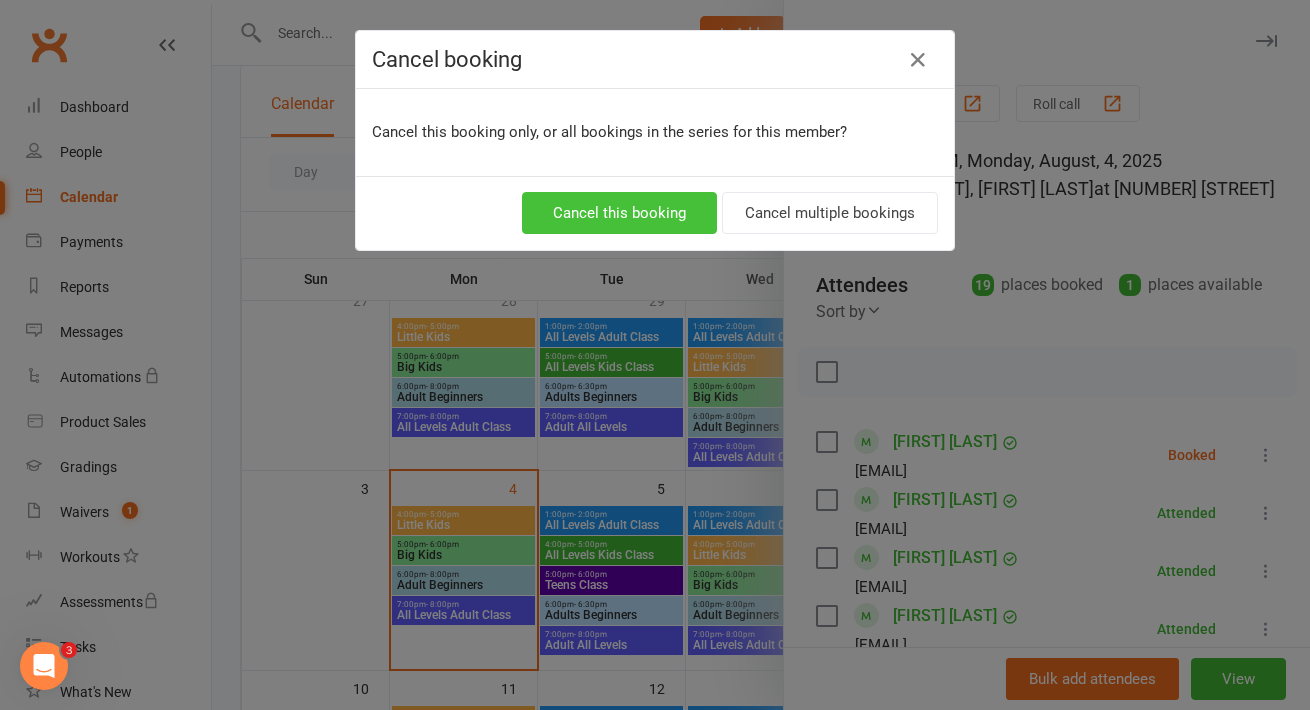 click on "Cancel this booking" at bounding box center [619, 213] 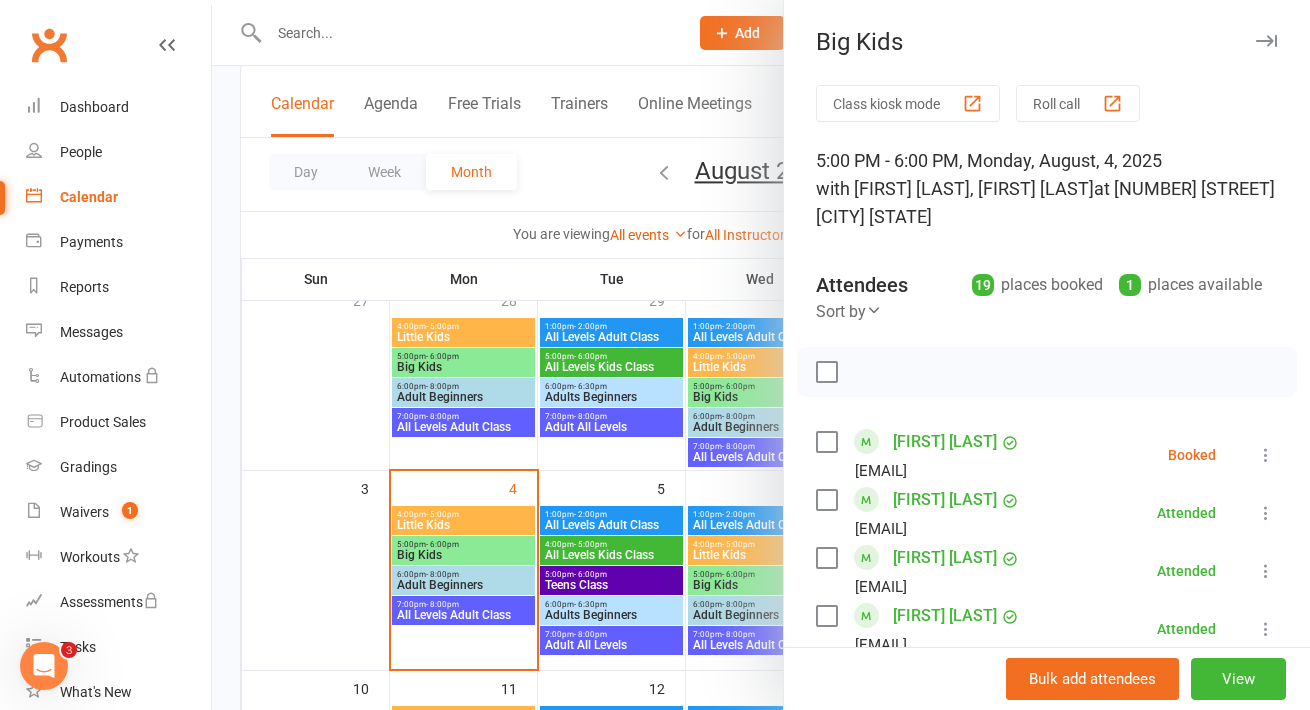 click at bounding box center (761, 355) 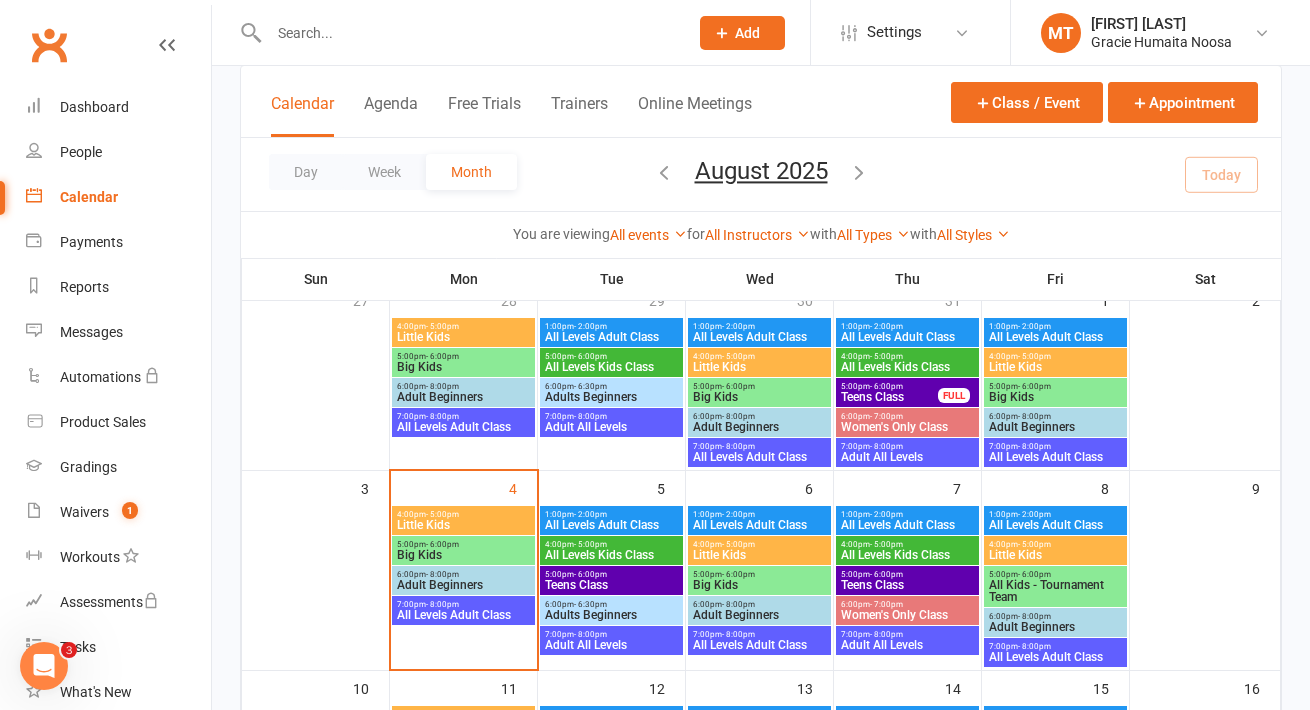 click on "Big Kids" at bounding box center (759, 585) 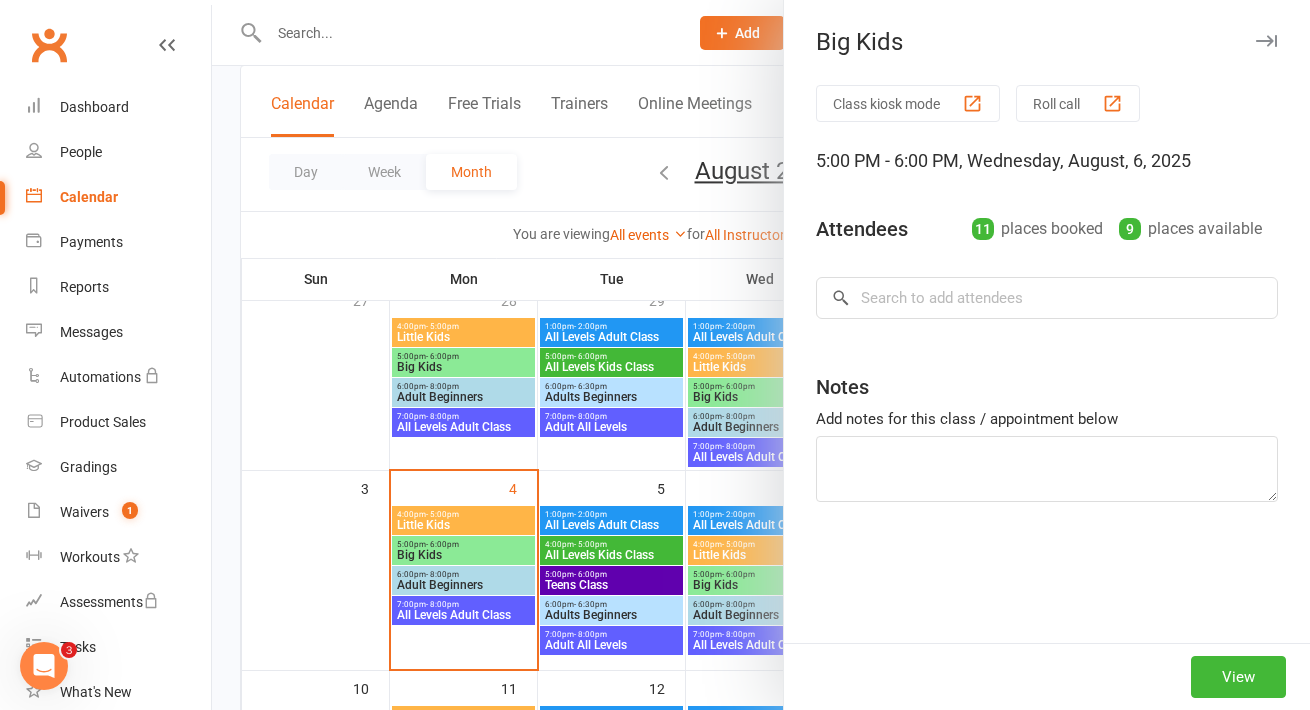 scroll, scrollTop: 200, scrollLeft: 0, axis: vertical 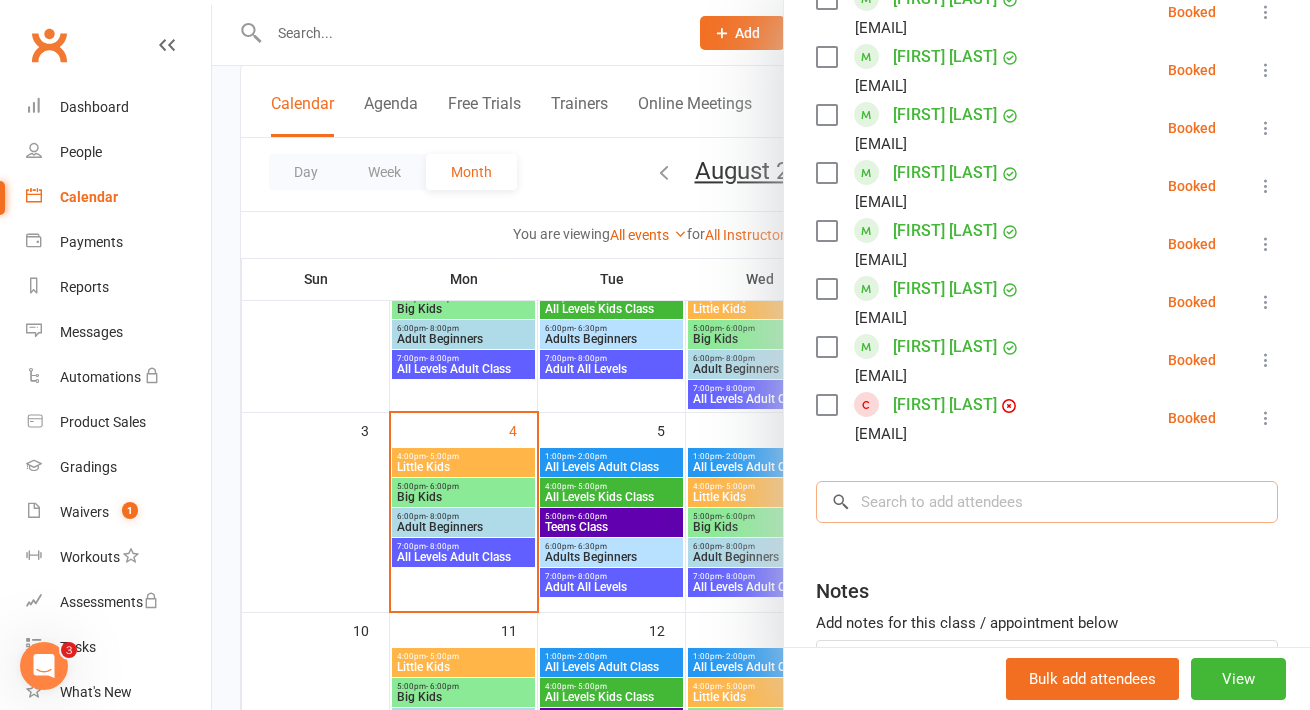 click at bounding box center [1047, 502] 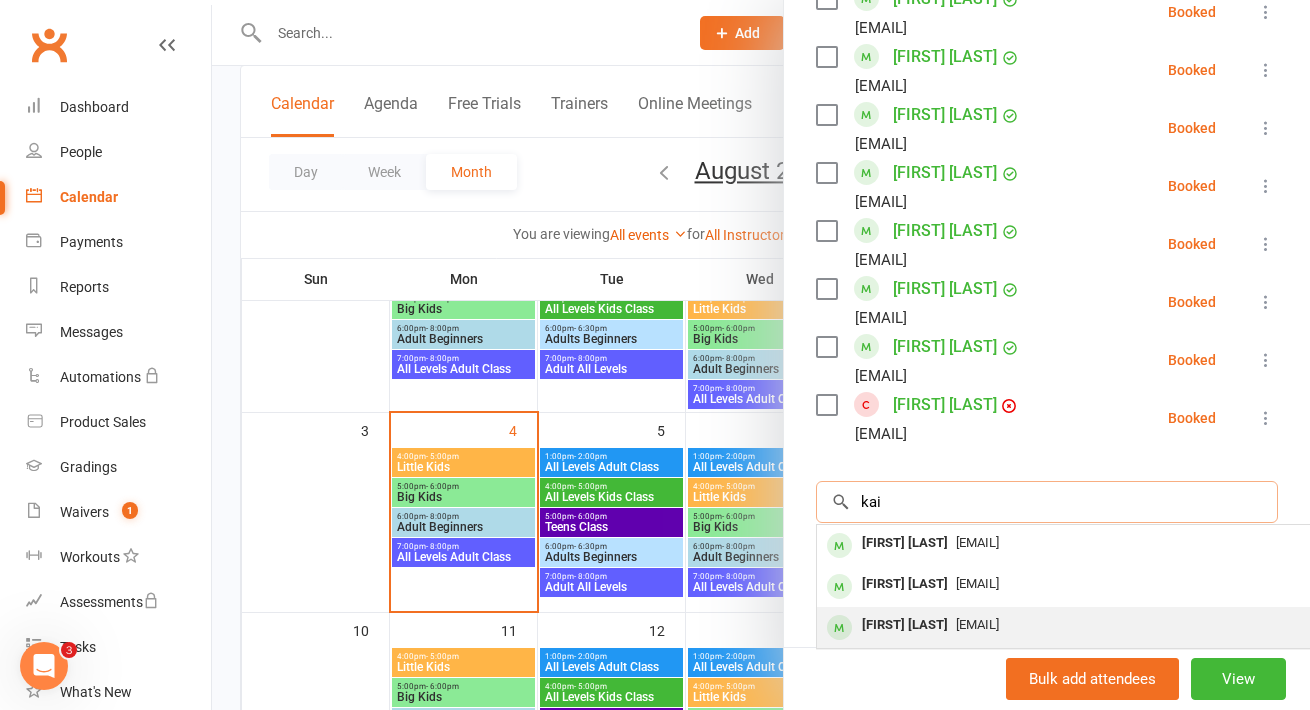 type on "kai" 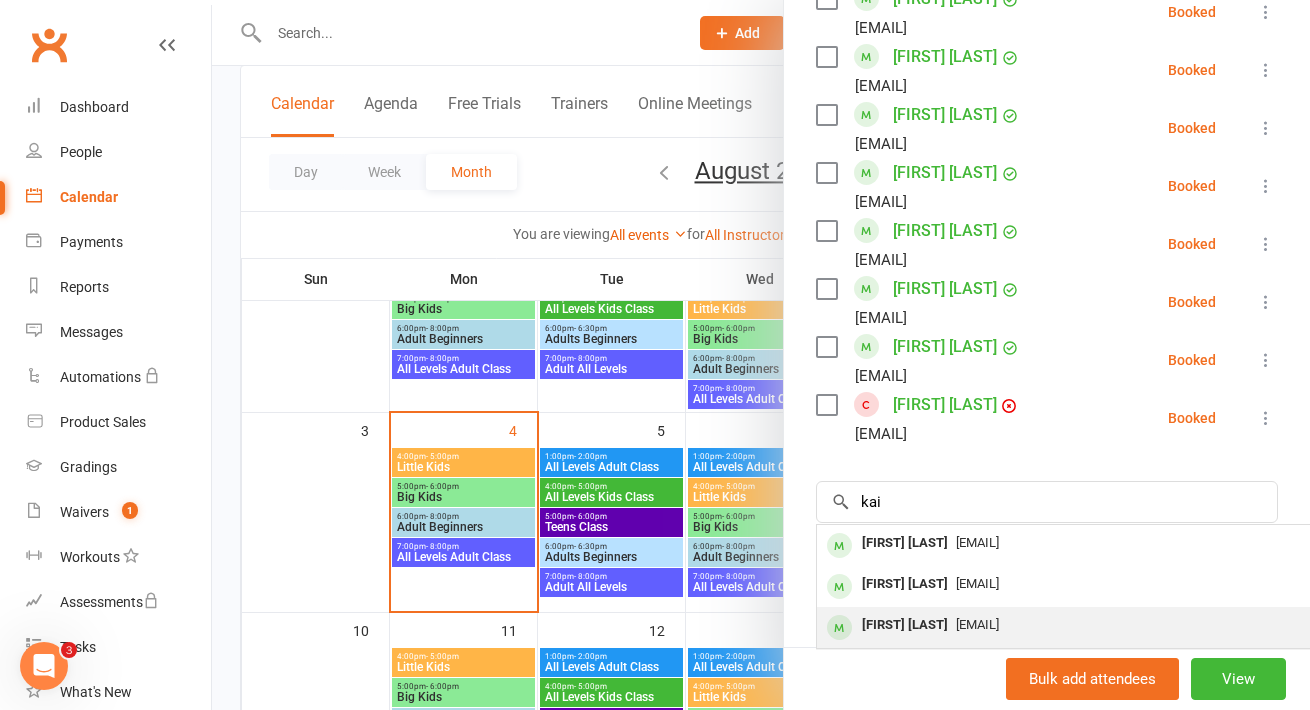 click on "[FIRST] [LAST]" at bounding box center (905, 625) 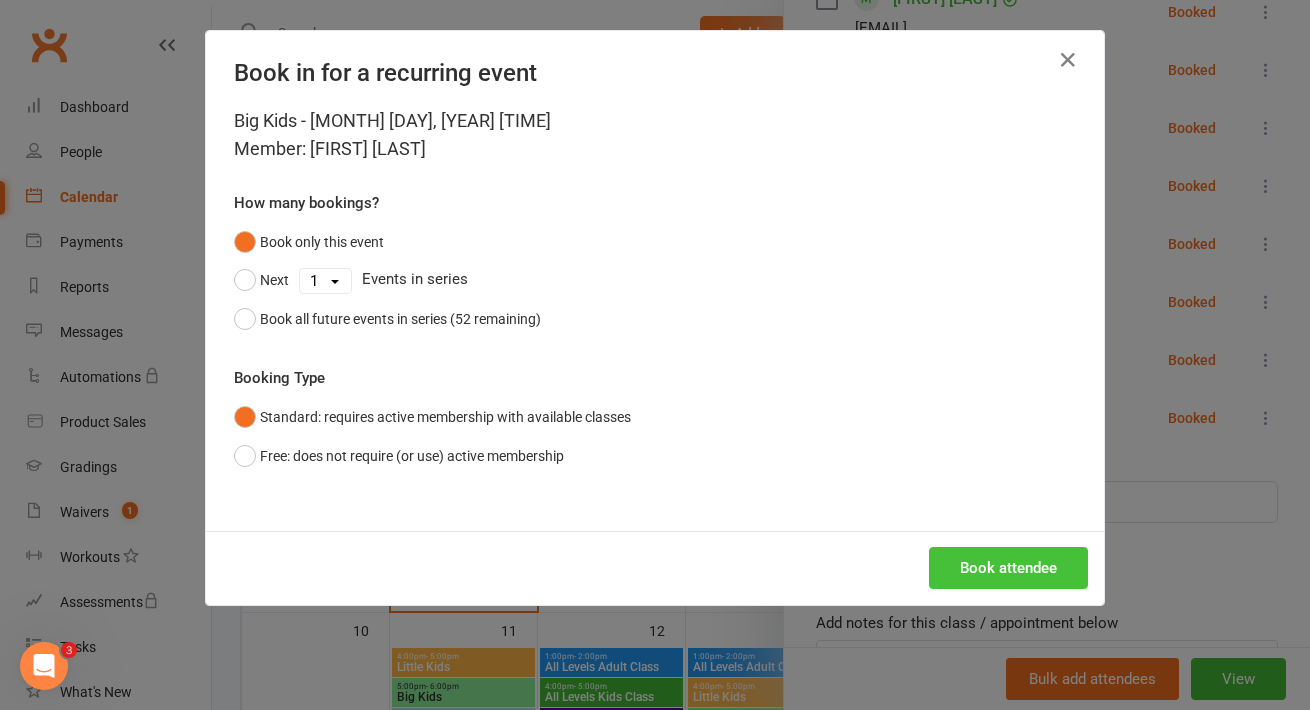 click on "Book attendee" at bounding box center (1008, 568) 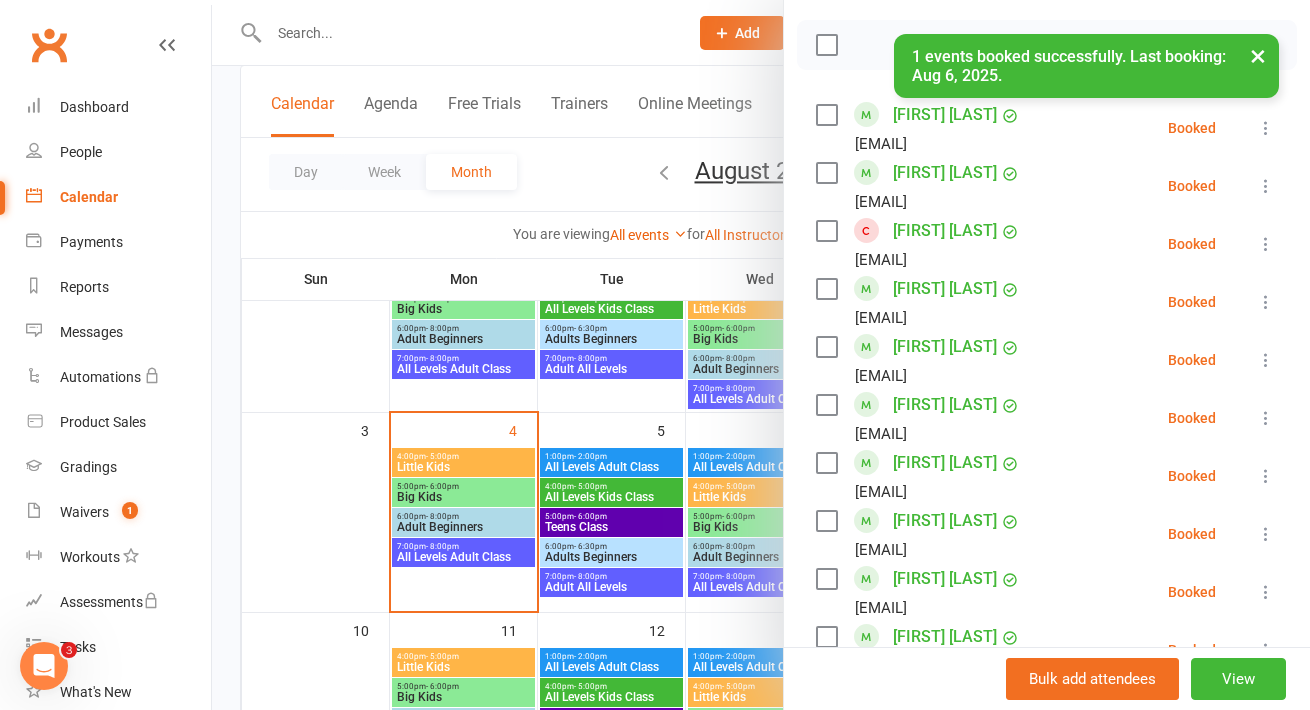 scroll, scrollTop: 0, scrollLeft: 0, axis: both 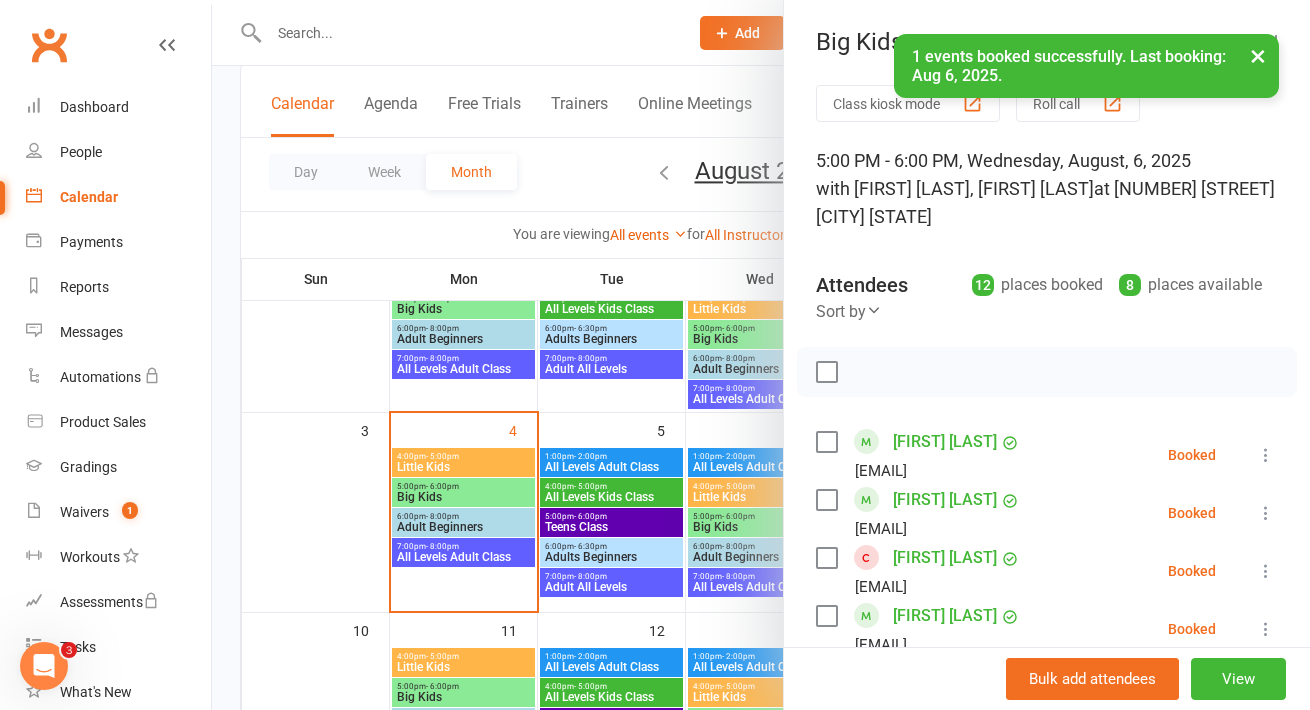 click at bounding box center [761, 355] 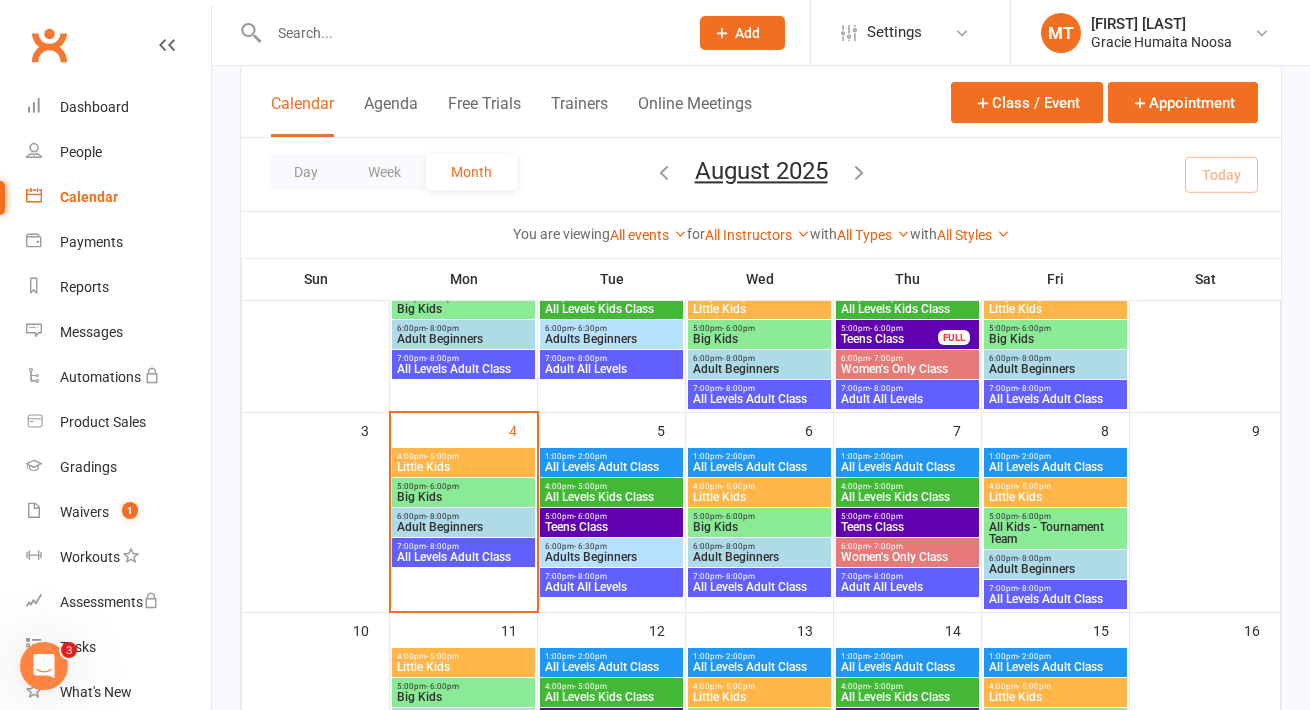 click on "Calendar" at bounding box center (118, 197) 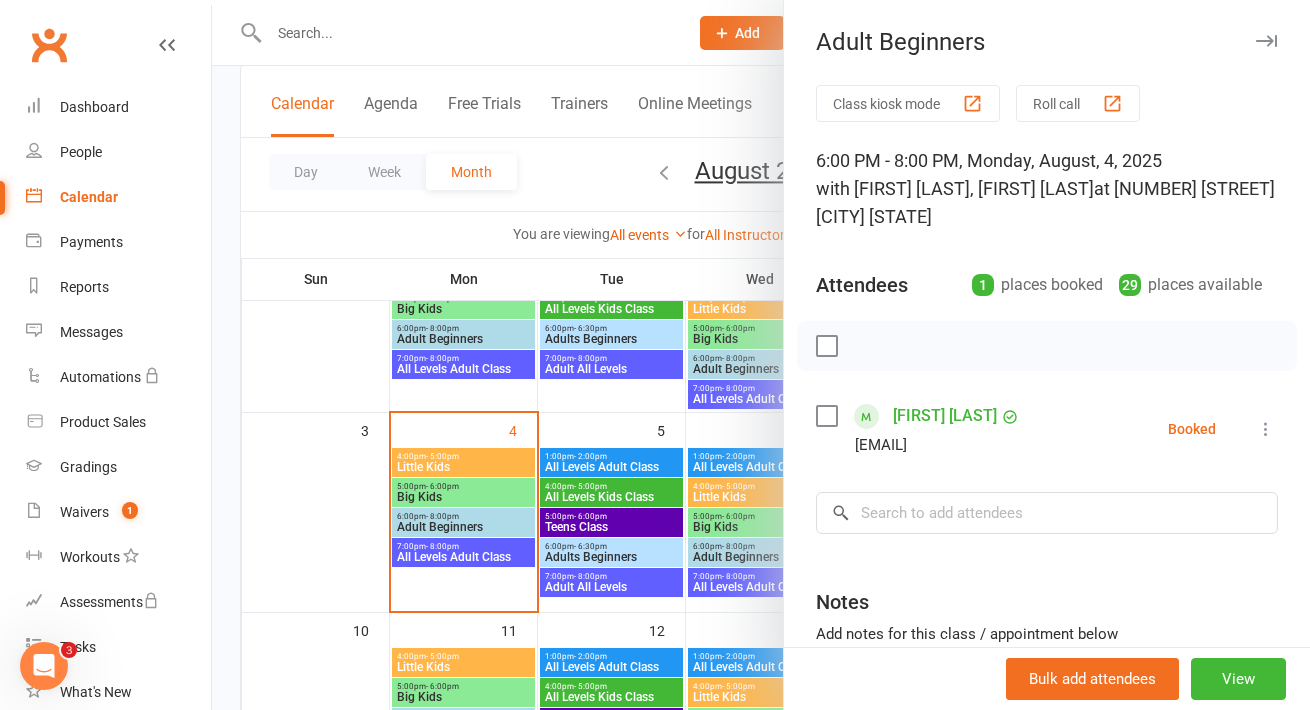 click at bounding box center [1266, 429] 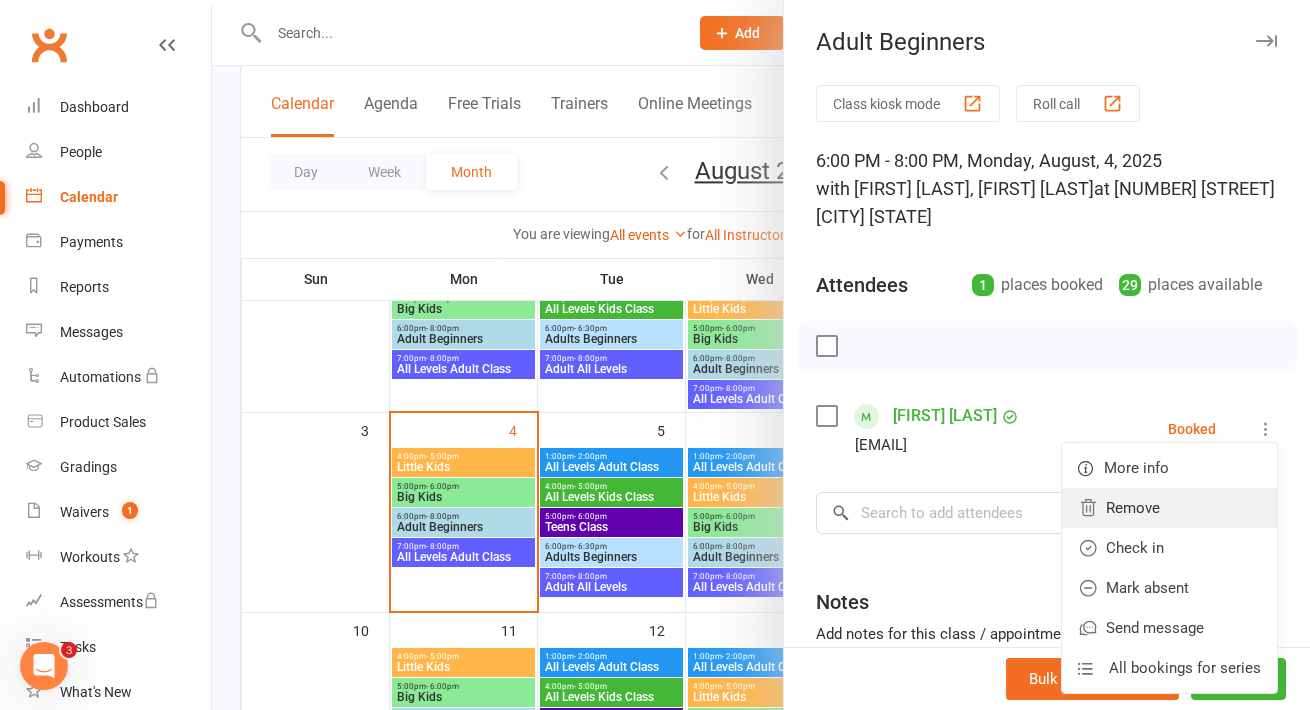 click on "Remove" at bounding box center [1169, 508] 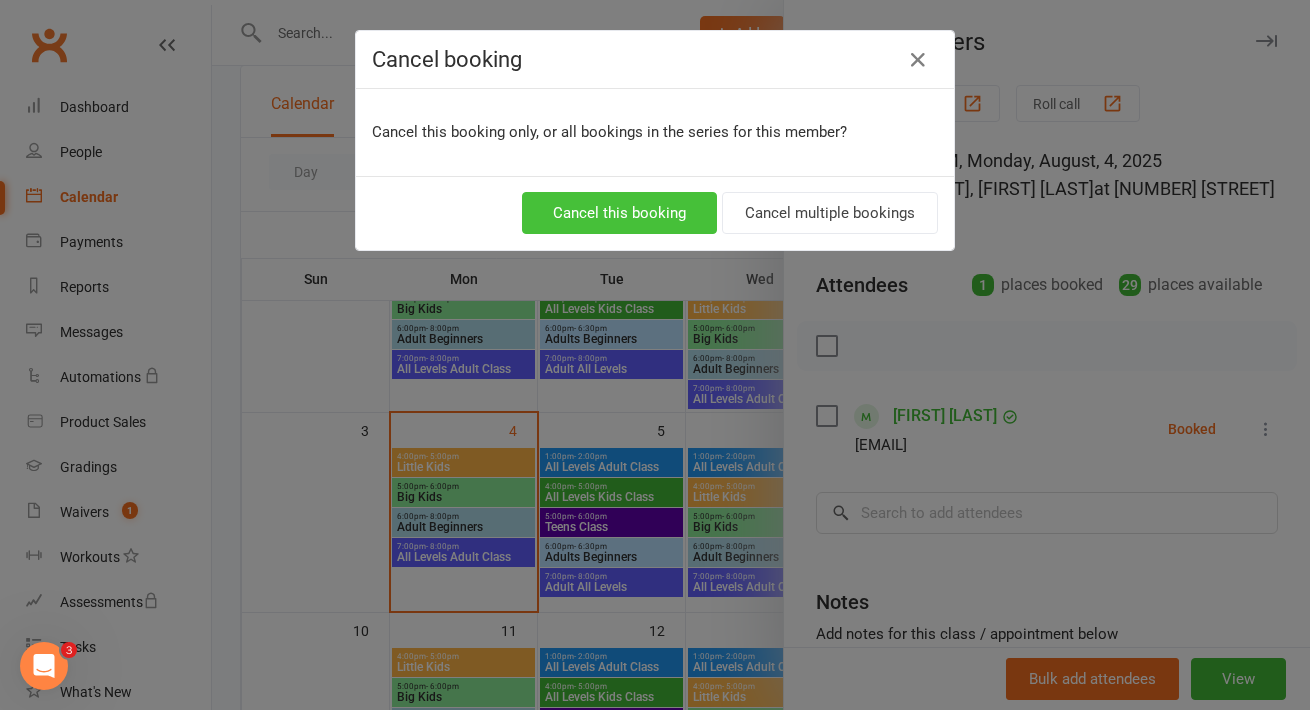 click on "Cancel this booking" at bounding box center [619, 213] 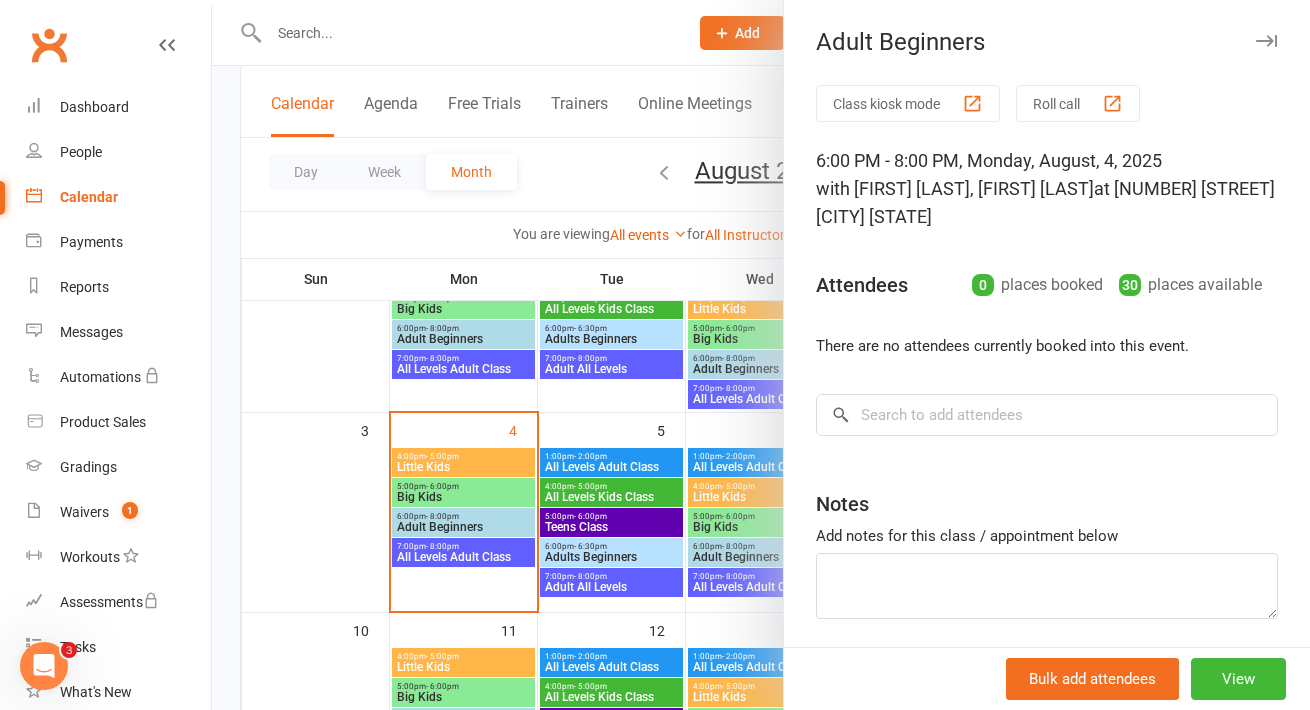 click at bounding box center [761, 355] 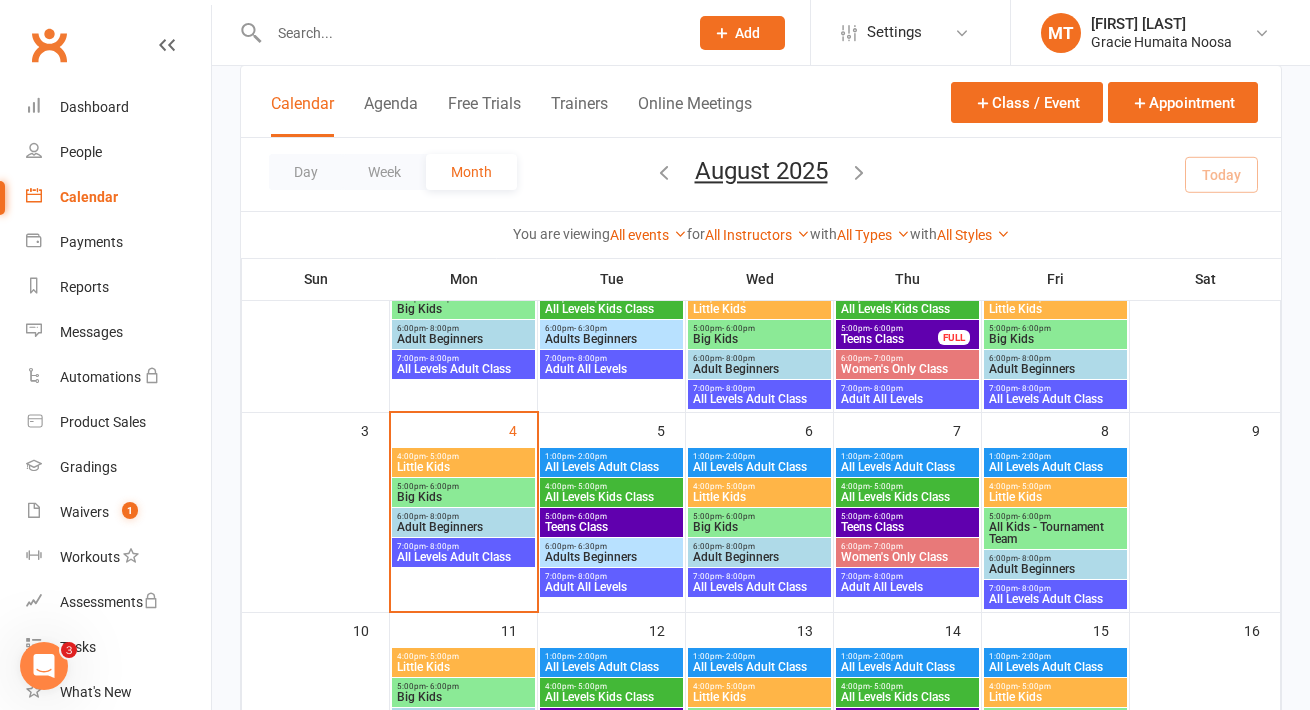 click on "Big Kids" at bounding box center (463, 497) 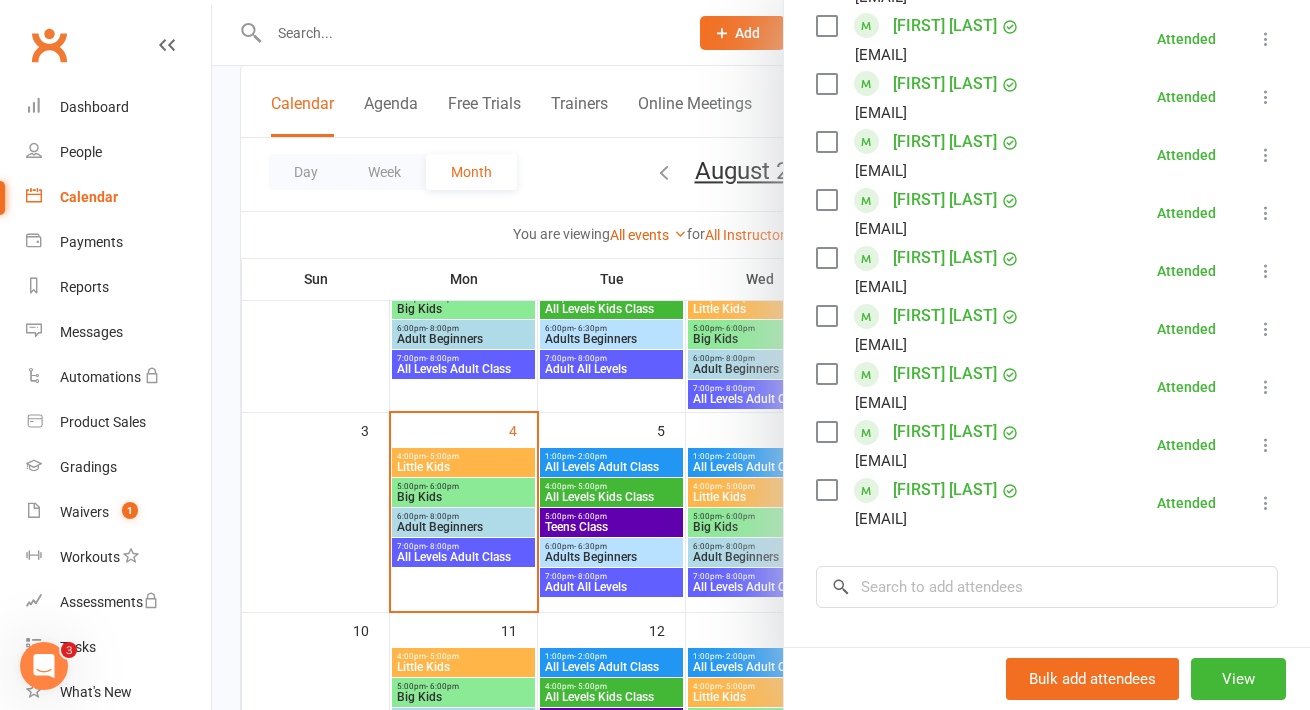 scroll, scrollTop: 942, scrollLeft: 0, axis: vertical 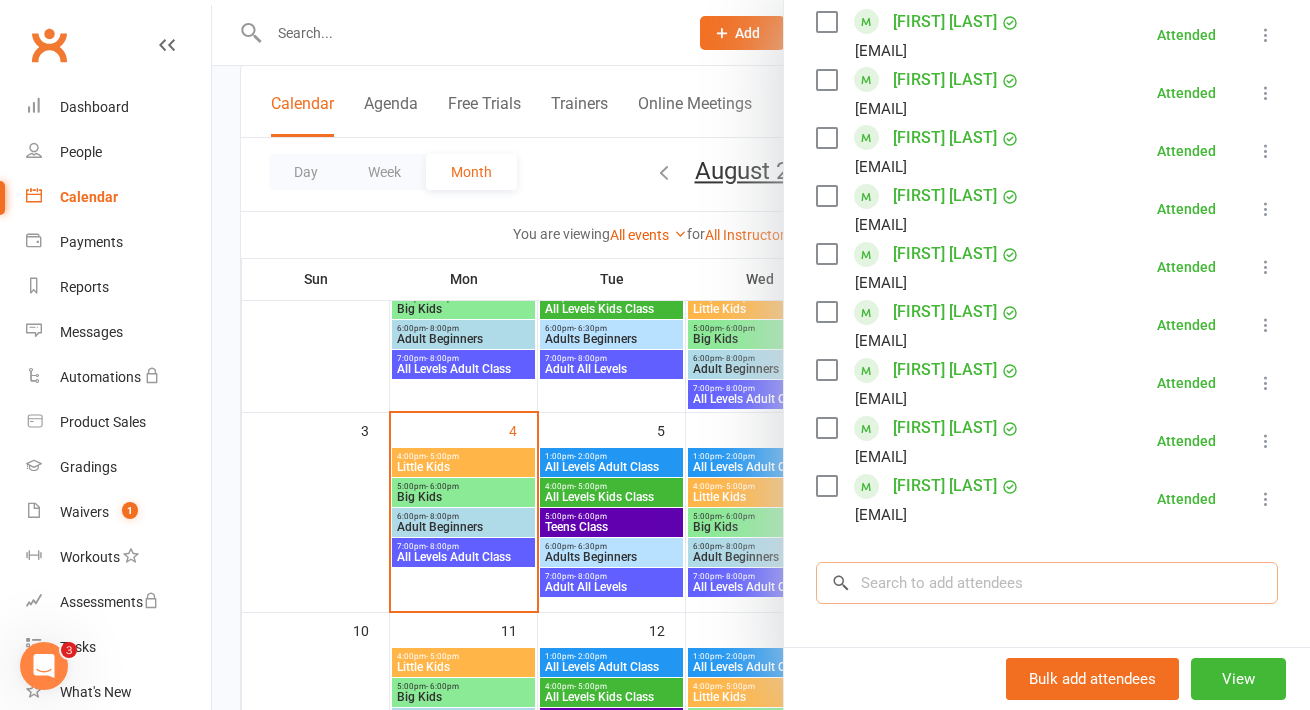 click at bounding box center (1047, 583) 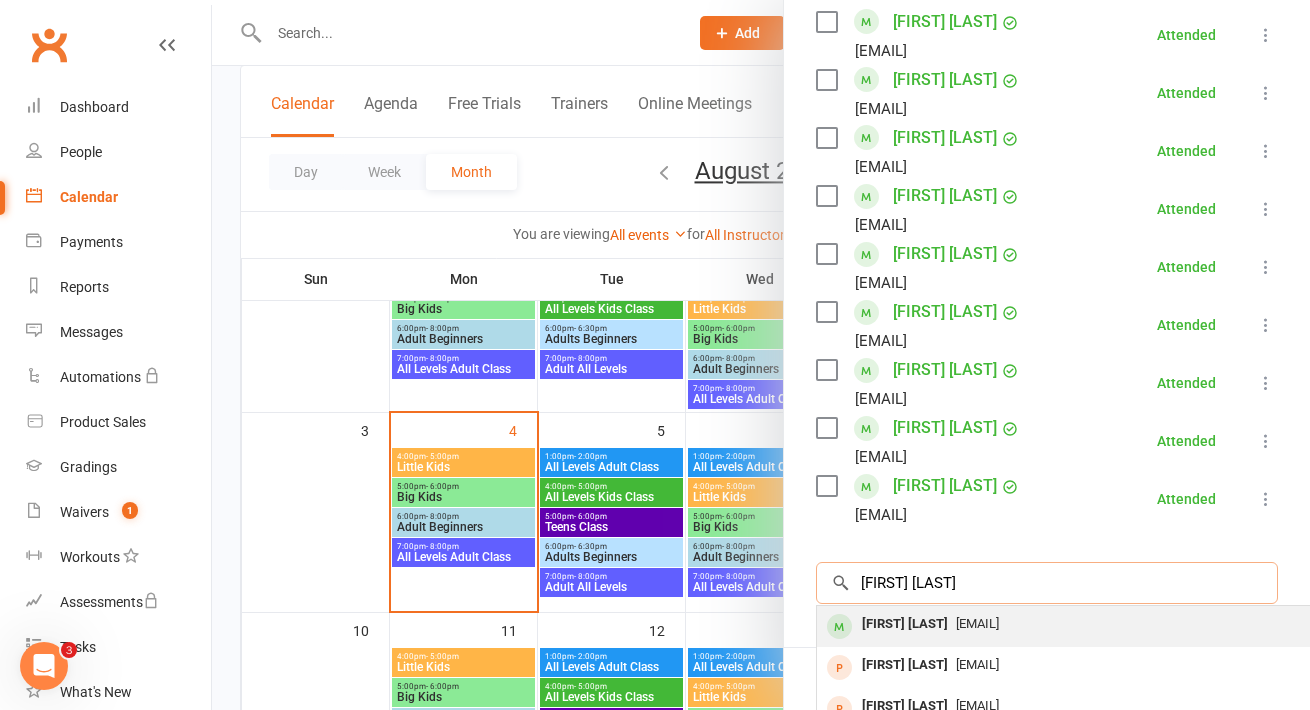 type on "[FIRST] [LAST]" 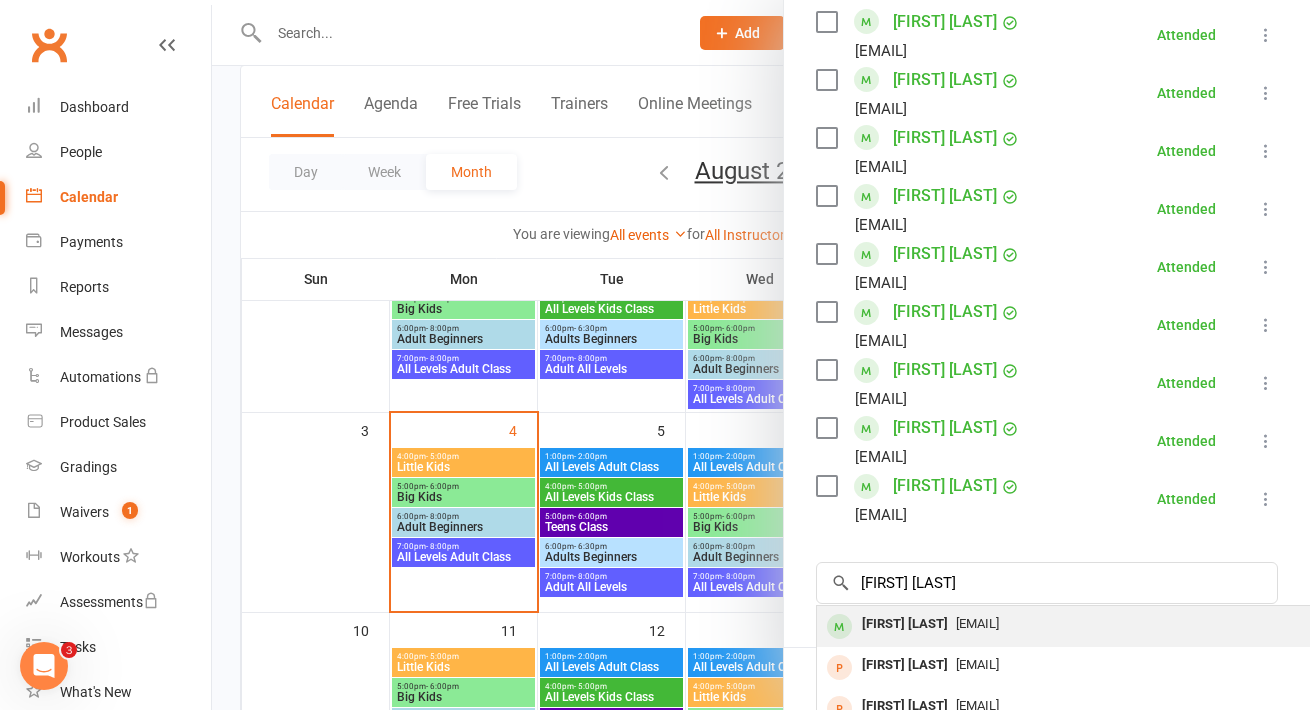 click on "[FIRST] [LAST]" at bounding box center (905, 624) 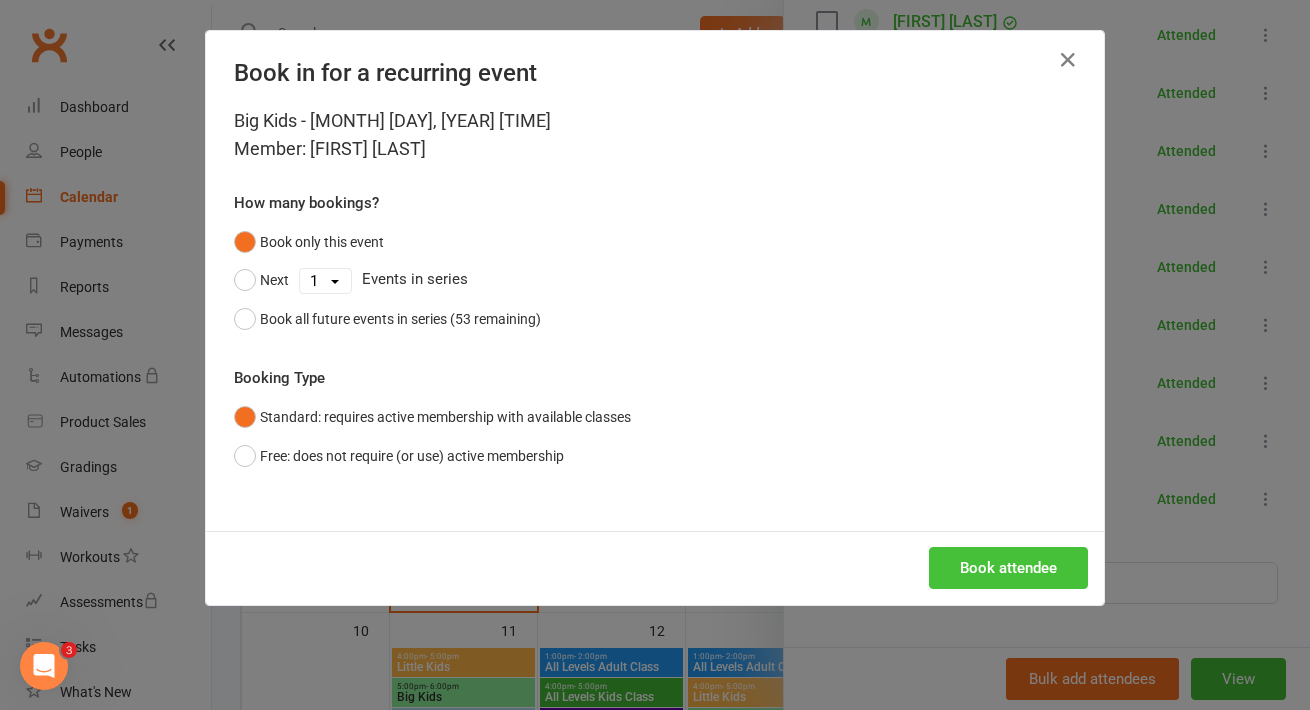 click on "Book attendee" at bounding box center (1008, 568) 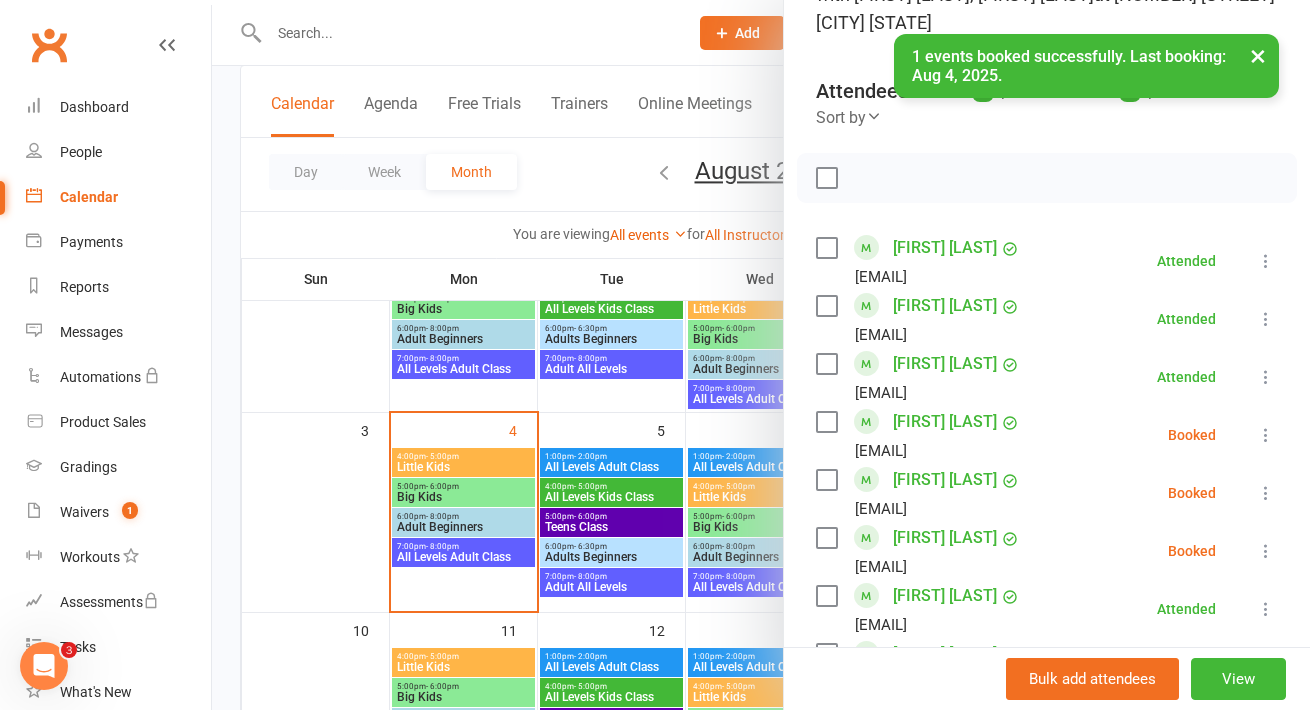 scroll, scrollTop: 296, scrollLeft: 0, axis: vertical 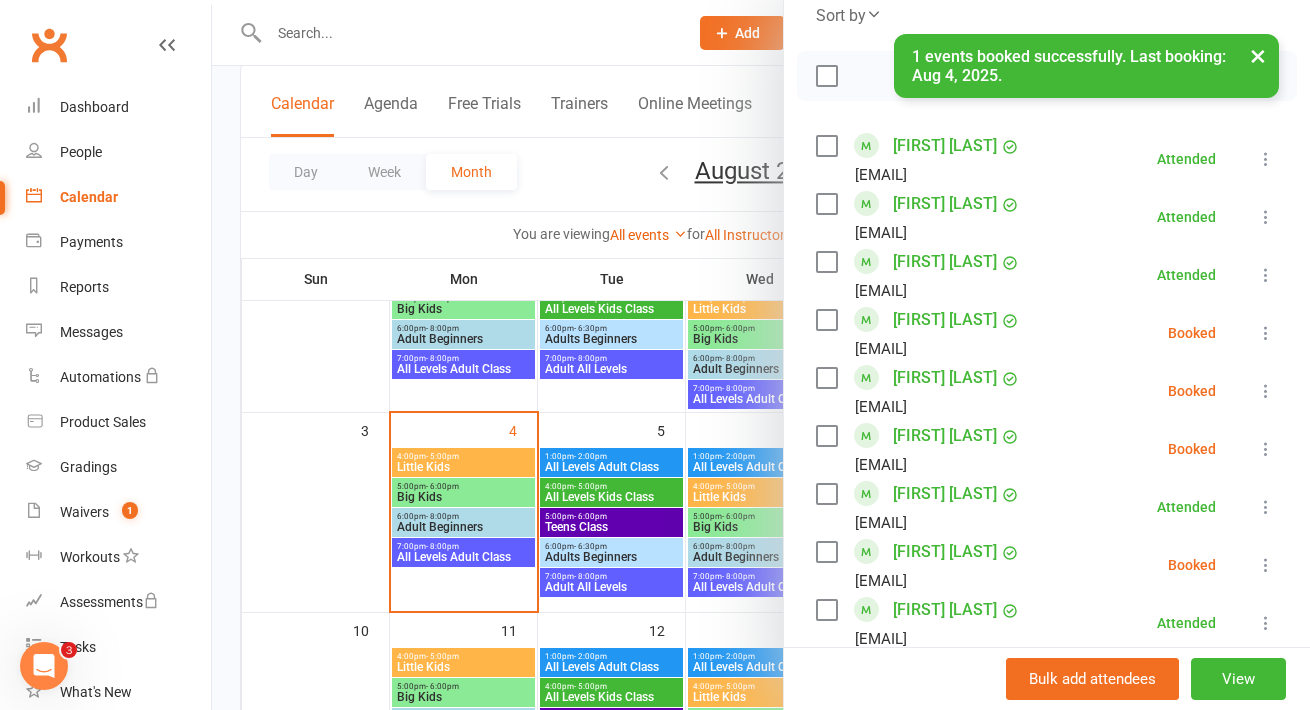 click at bounding box center (1266, 565) 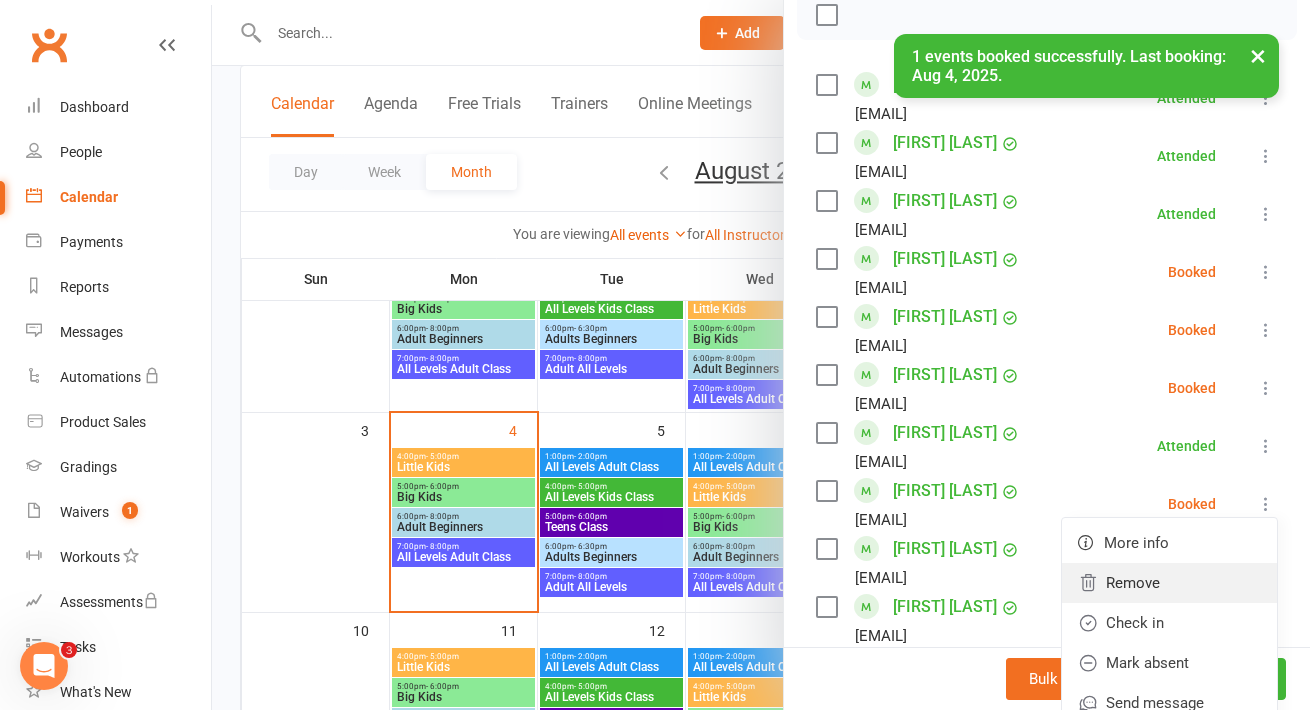 scroll, scrollTop: 355, scrollLeft: 0, axis: vertical 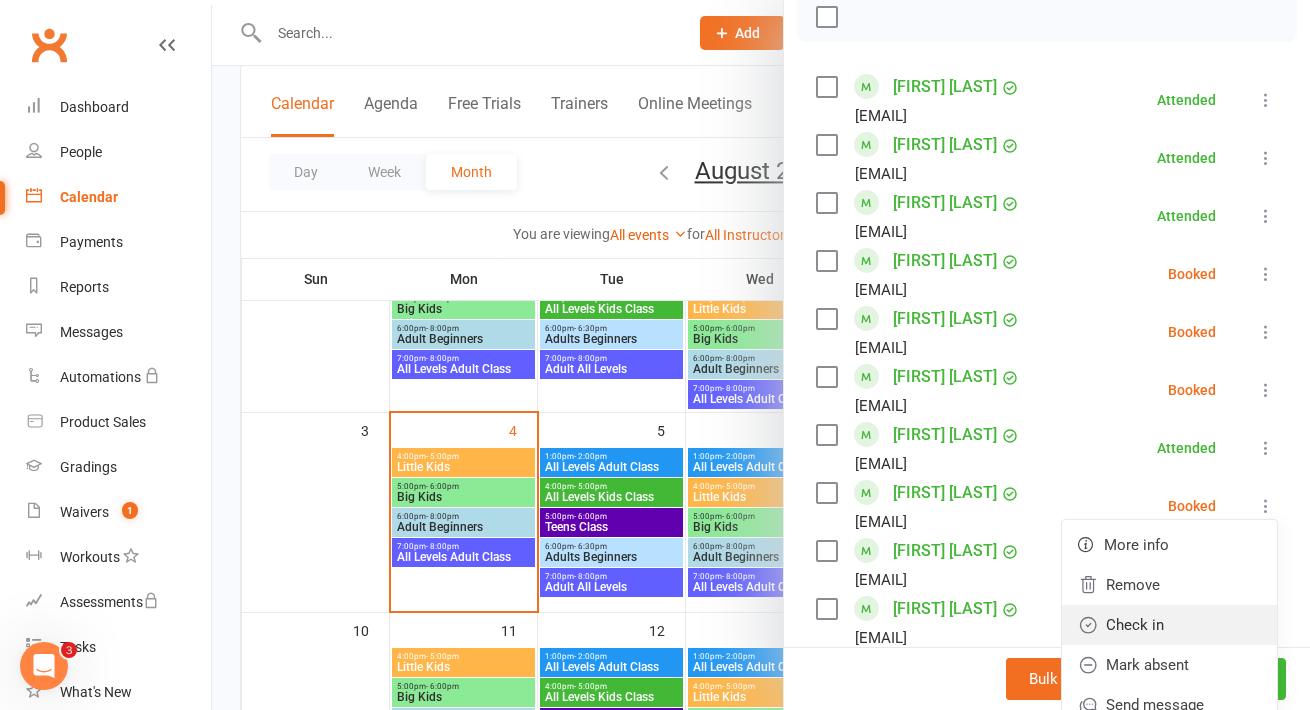click on "Check in" at bounding box center (1169, 625) 